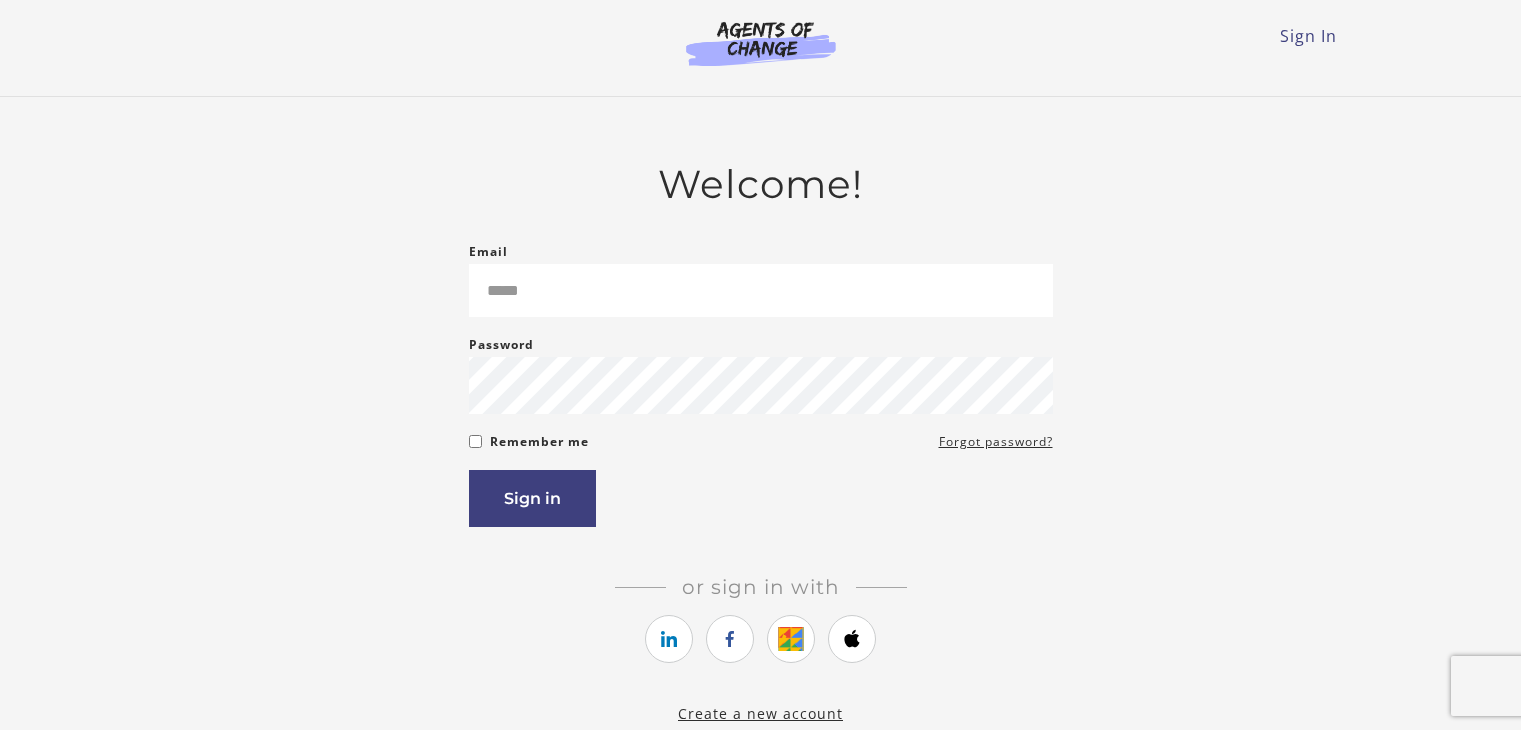 scroll, scrollTop: 0, scrollLeft: 0, axis: both 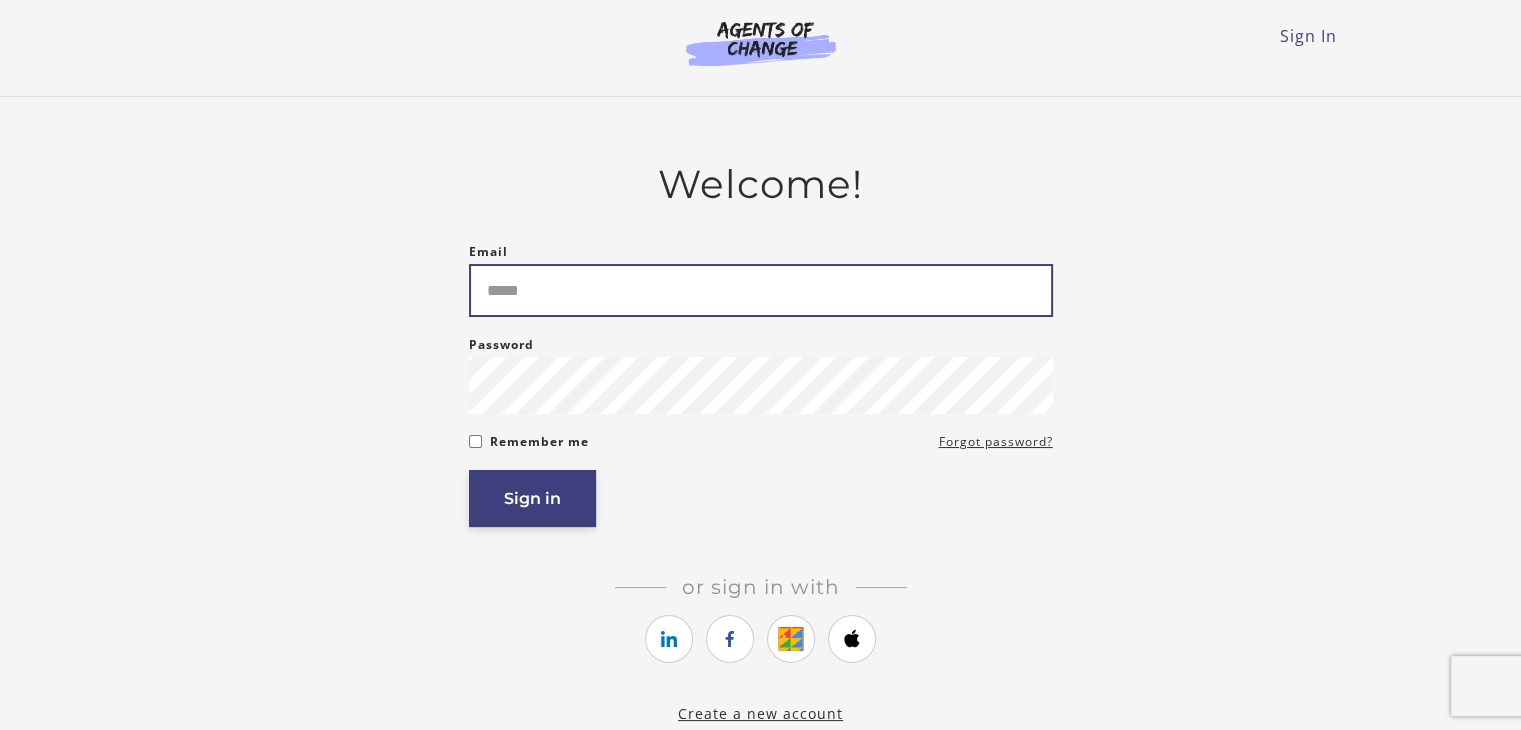 type on "**********" 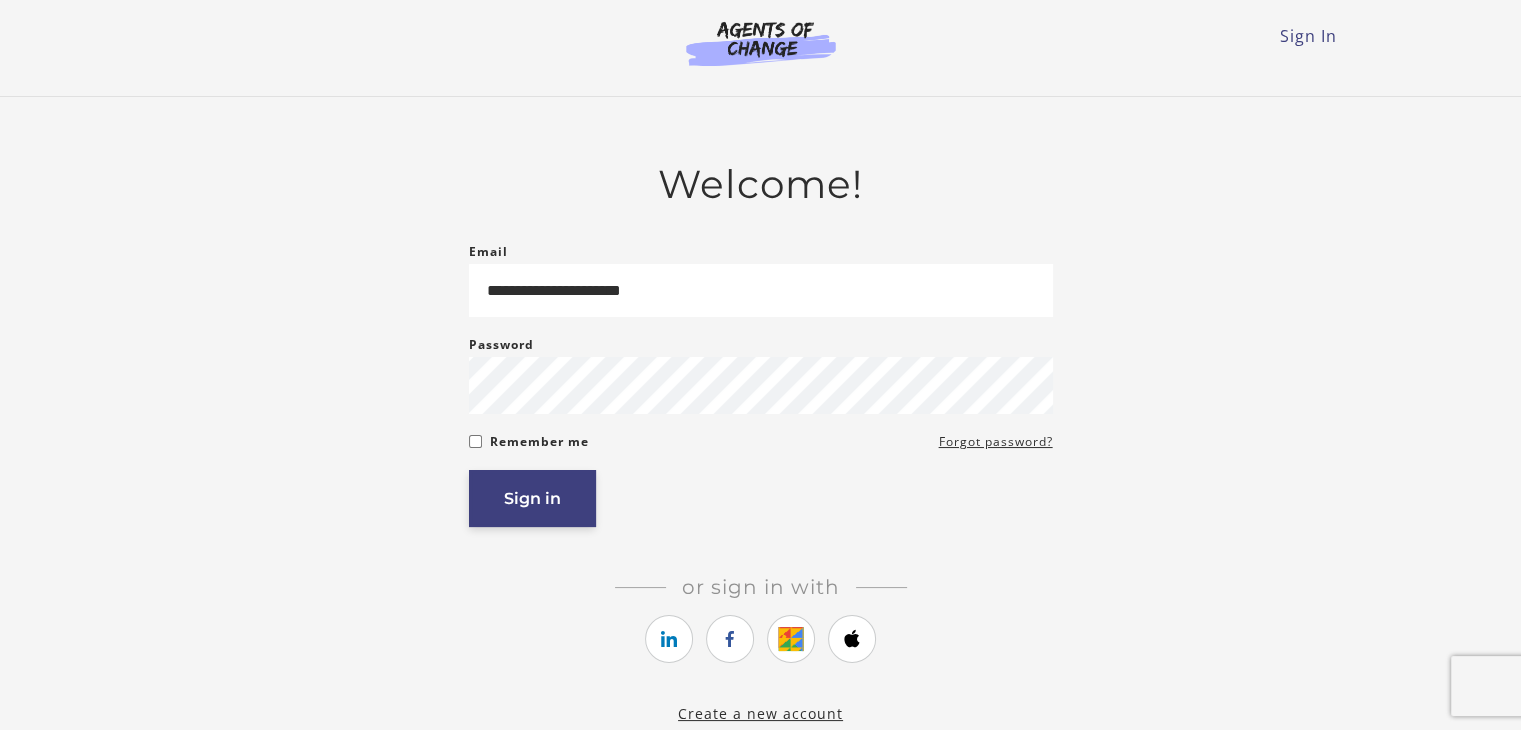 click on "Sign in" at bounding box center (532, 498) 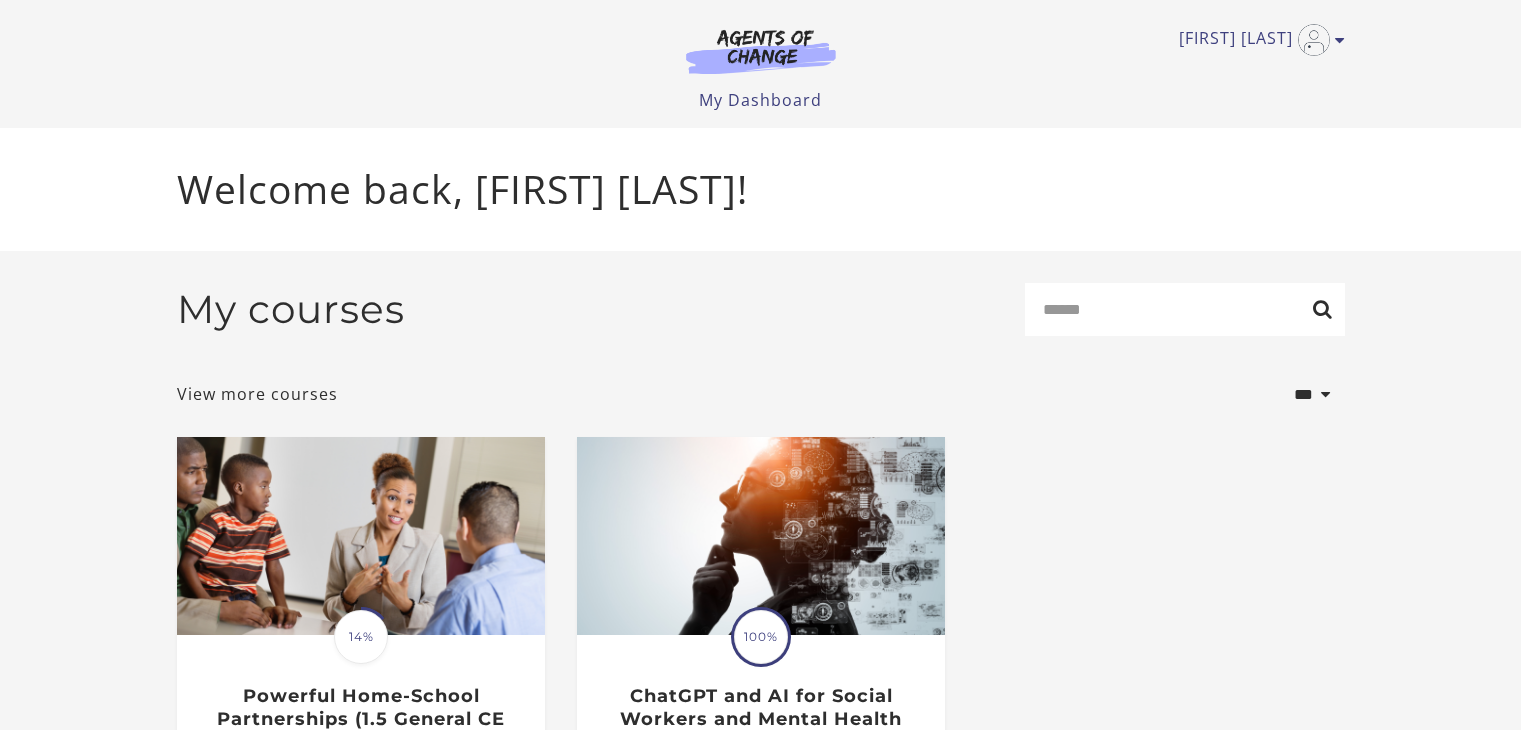scroll, scrollTop: 0, scrollLeft: 0, axis: both 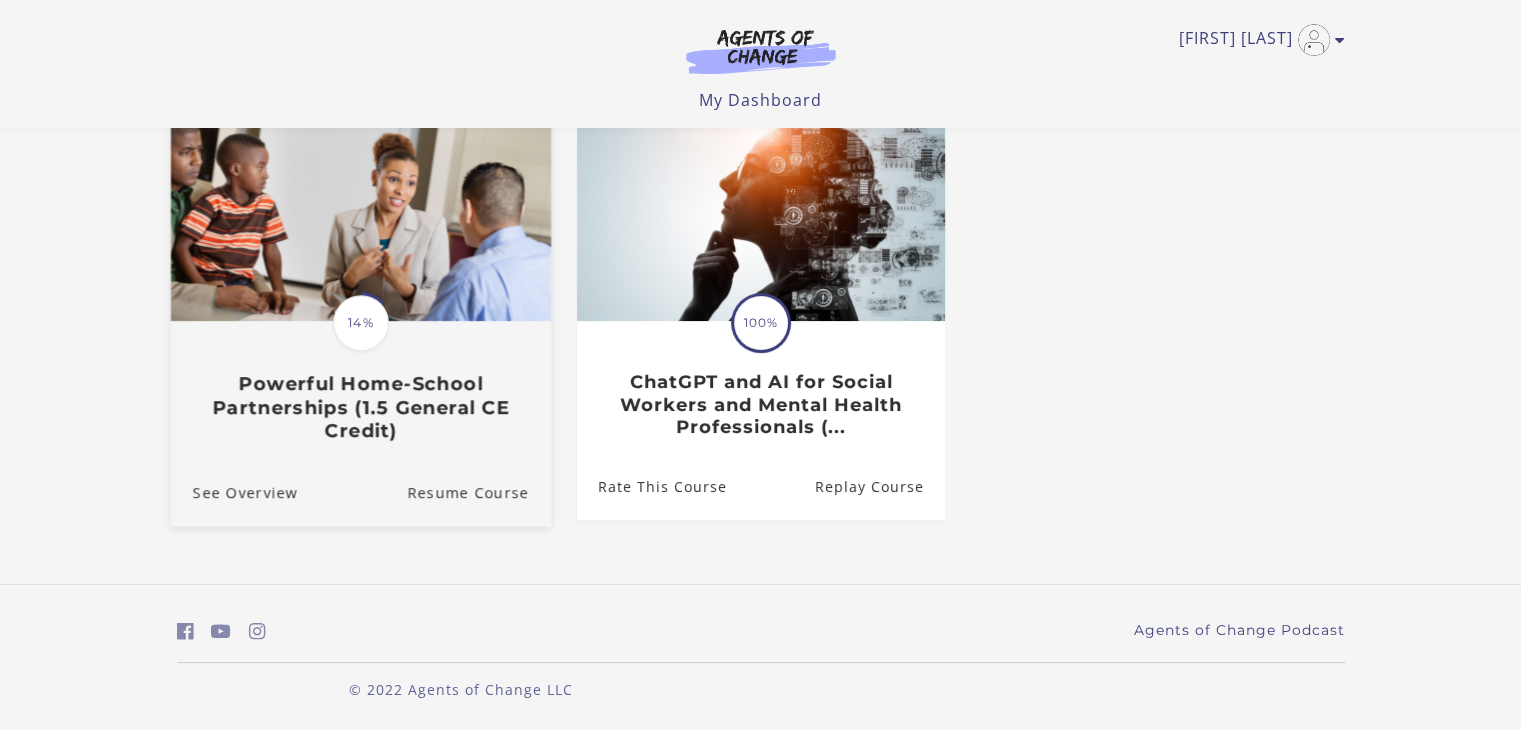 click on "Translation missing: en.liquid.partials.dashboard_course_card.progress_description: 14%
14%
Powerful Home-School Partnerships (1.5 General CE Credit)" at bounding box center [360, 382] 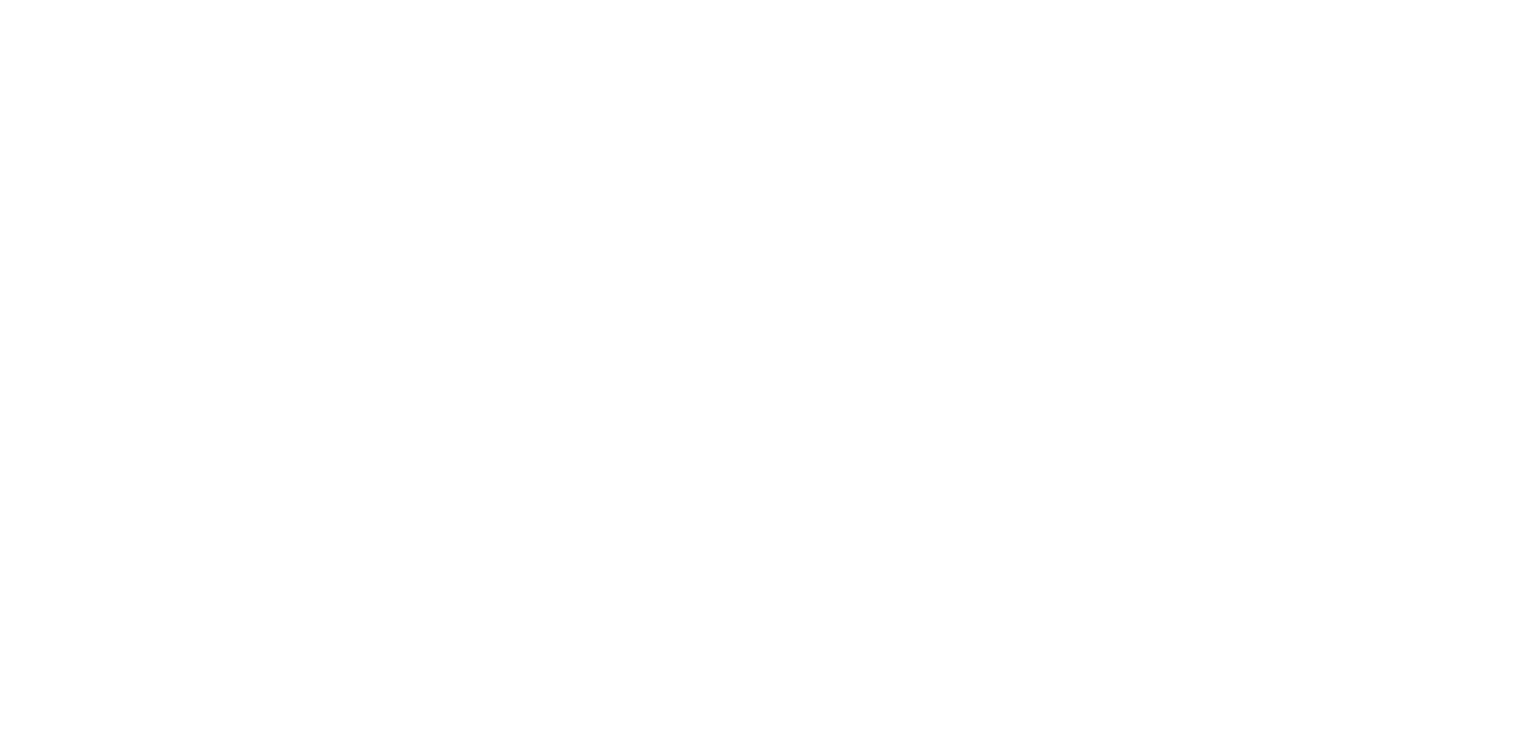 scroll, scrollTop: 0, scrollLeft: 0, axis: both 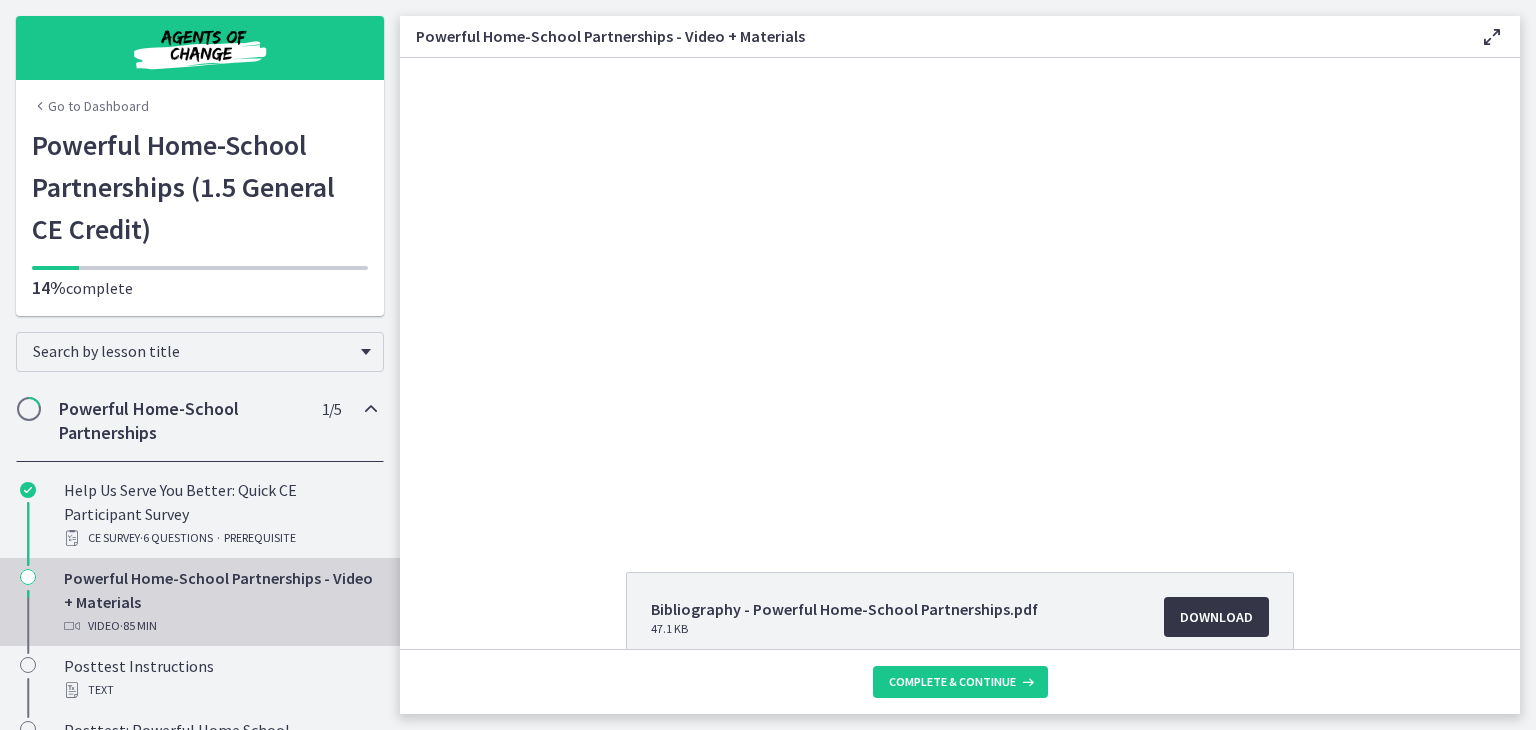 click on "Download
Opens in a new window" at bounding box center [1216, 617] 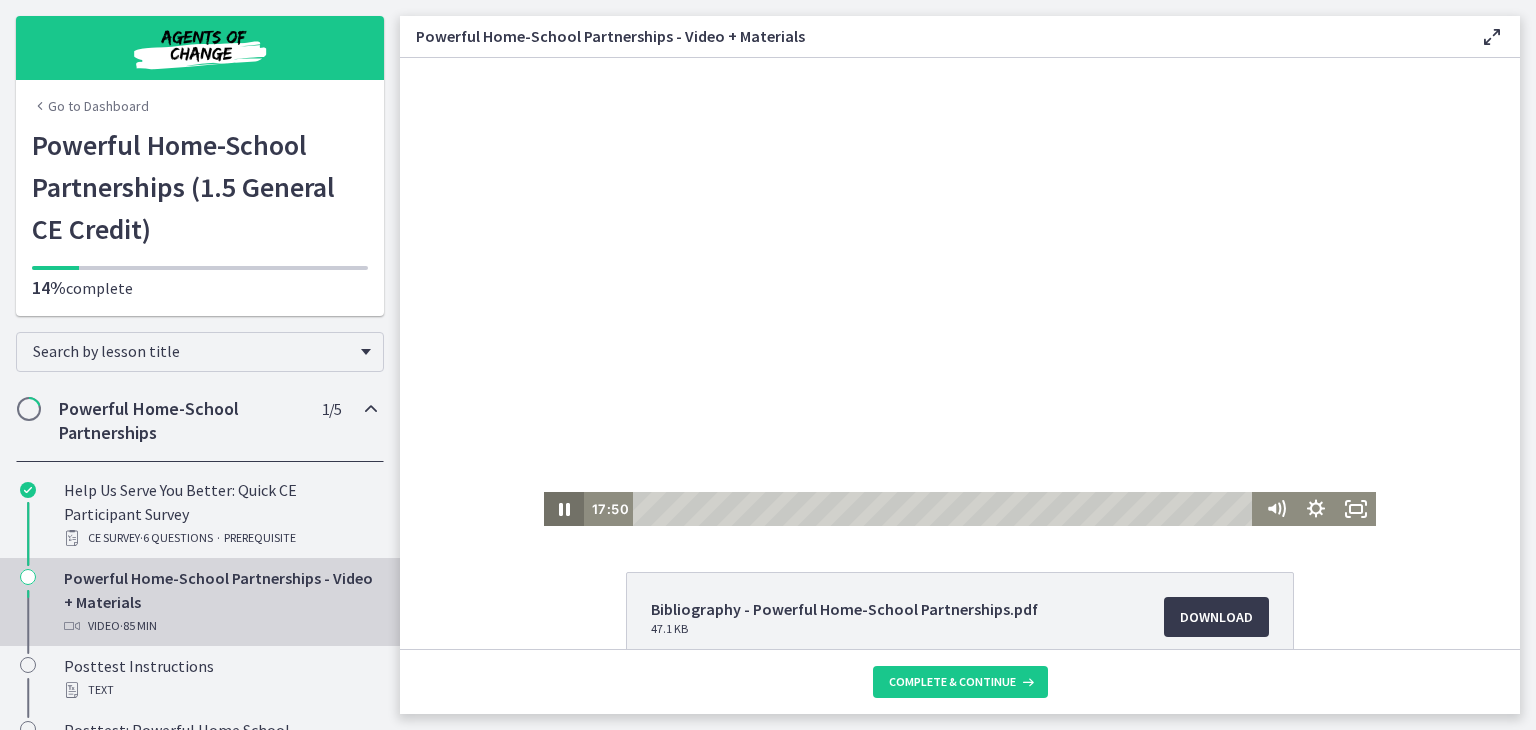 click 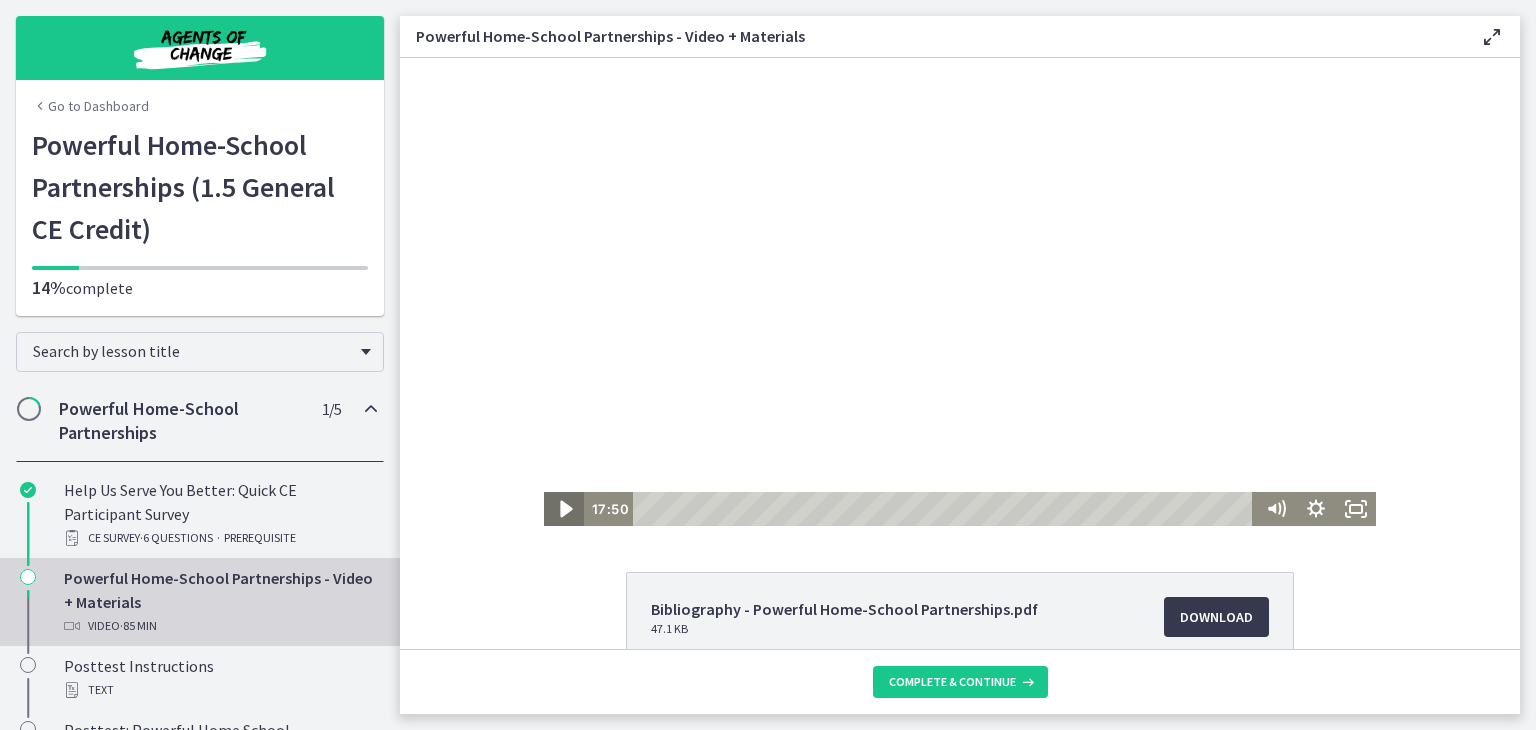 click 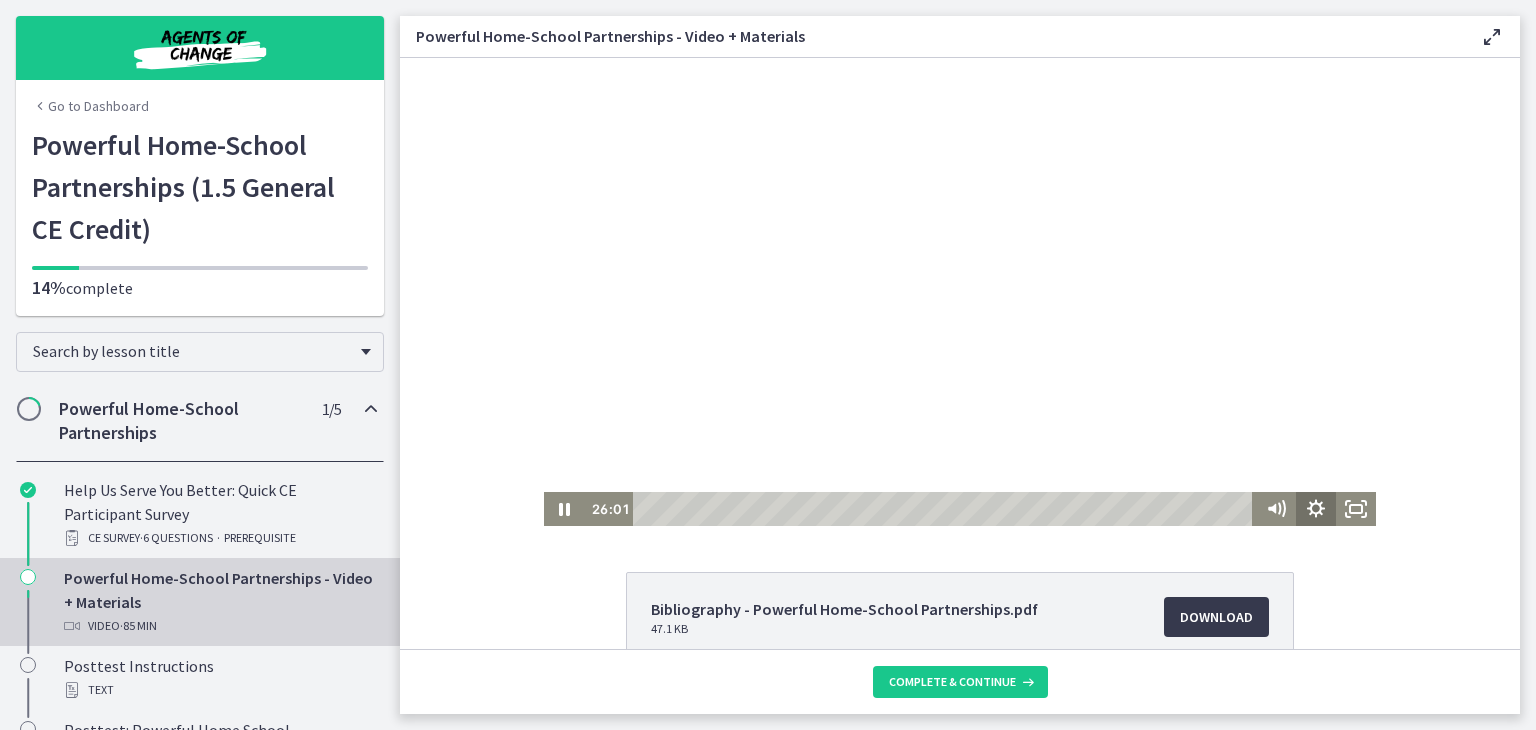 click 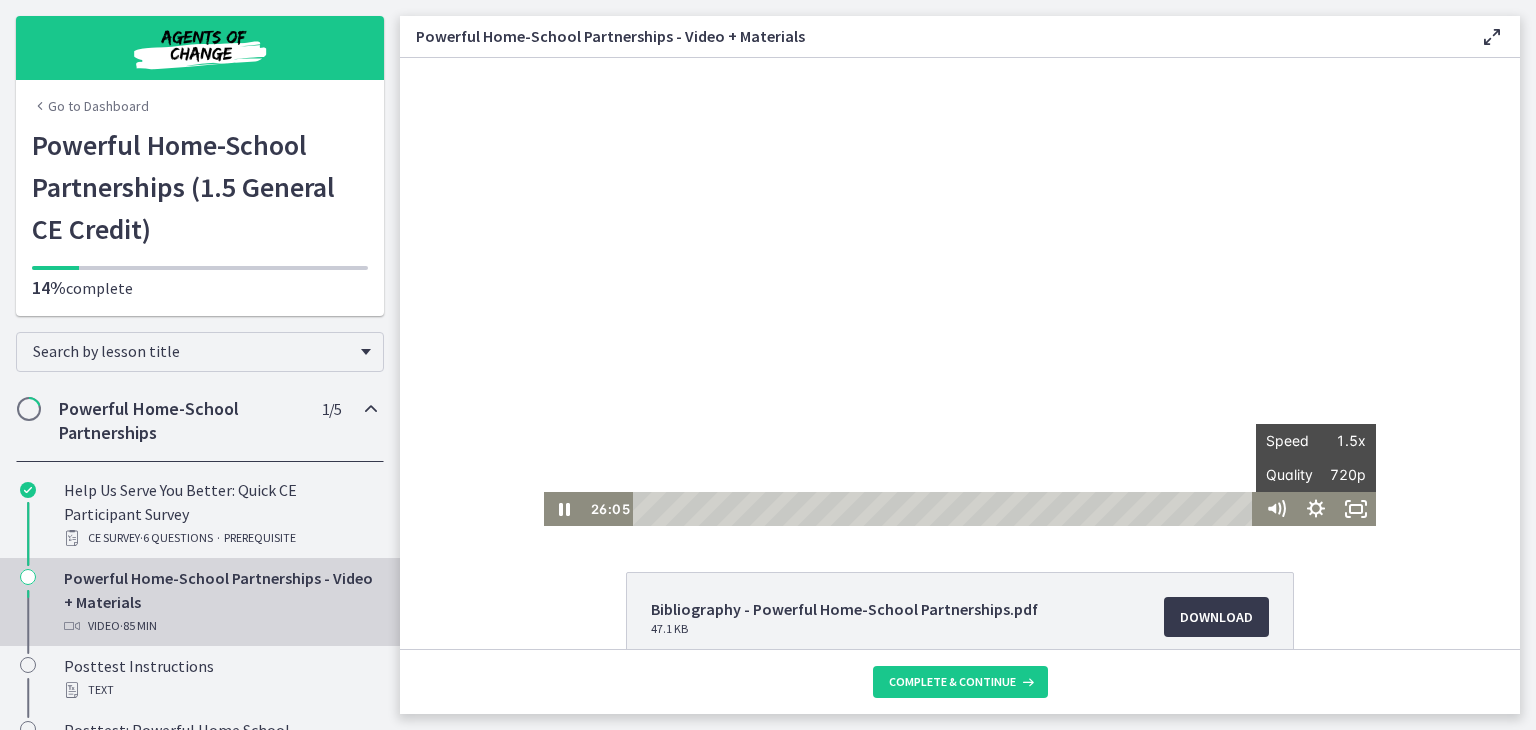click on "Bibliography - Powerful Home-School Partnerships.pdf
47.1 KB
Download
Opens in a new window
Powerful Home-School Partnerships.pdf
4.15 MB
Download
Opens in a new window" 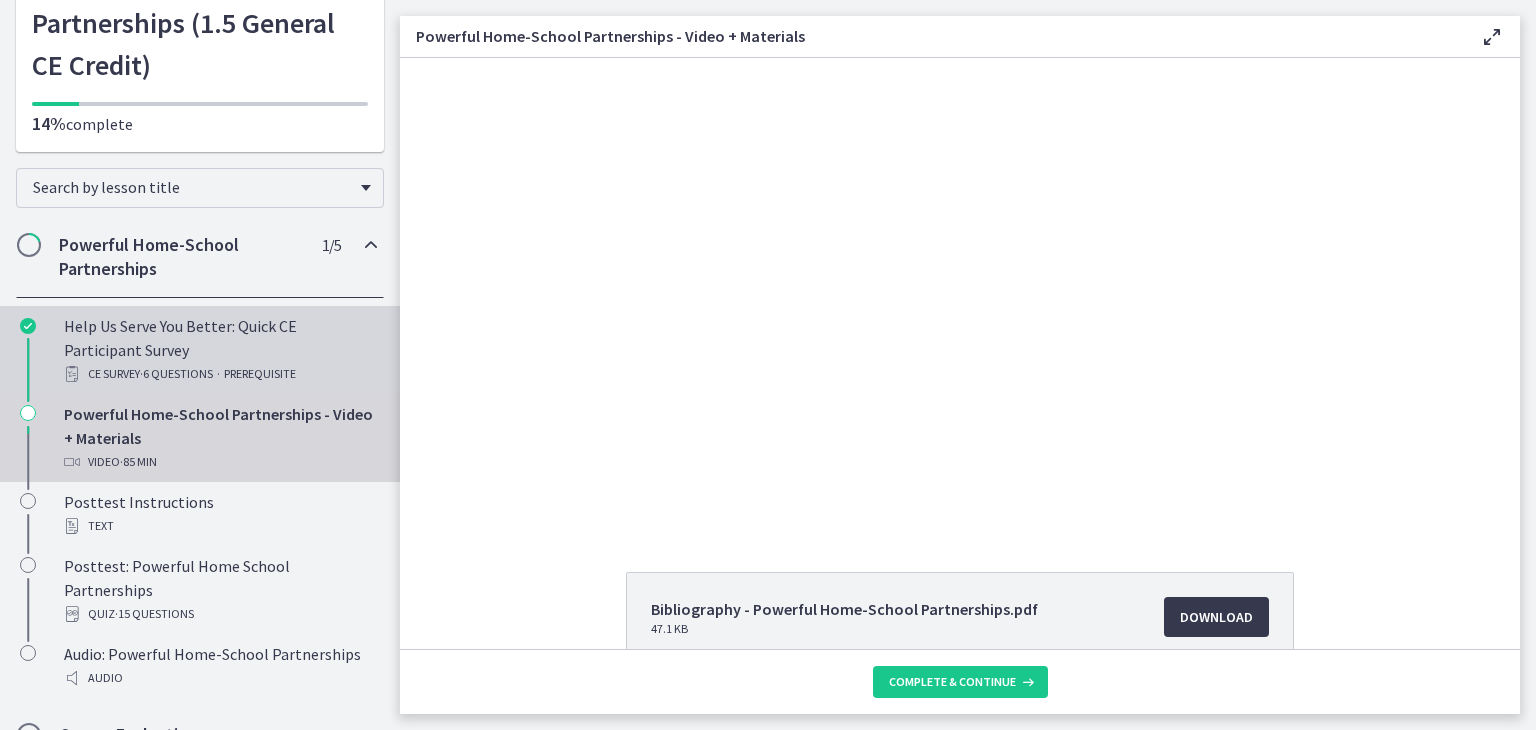 scroll, scrollTop: 198, scrollLeft: 0, axis: vertical 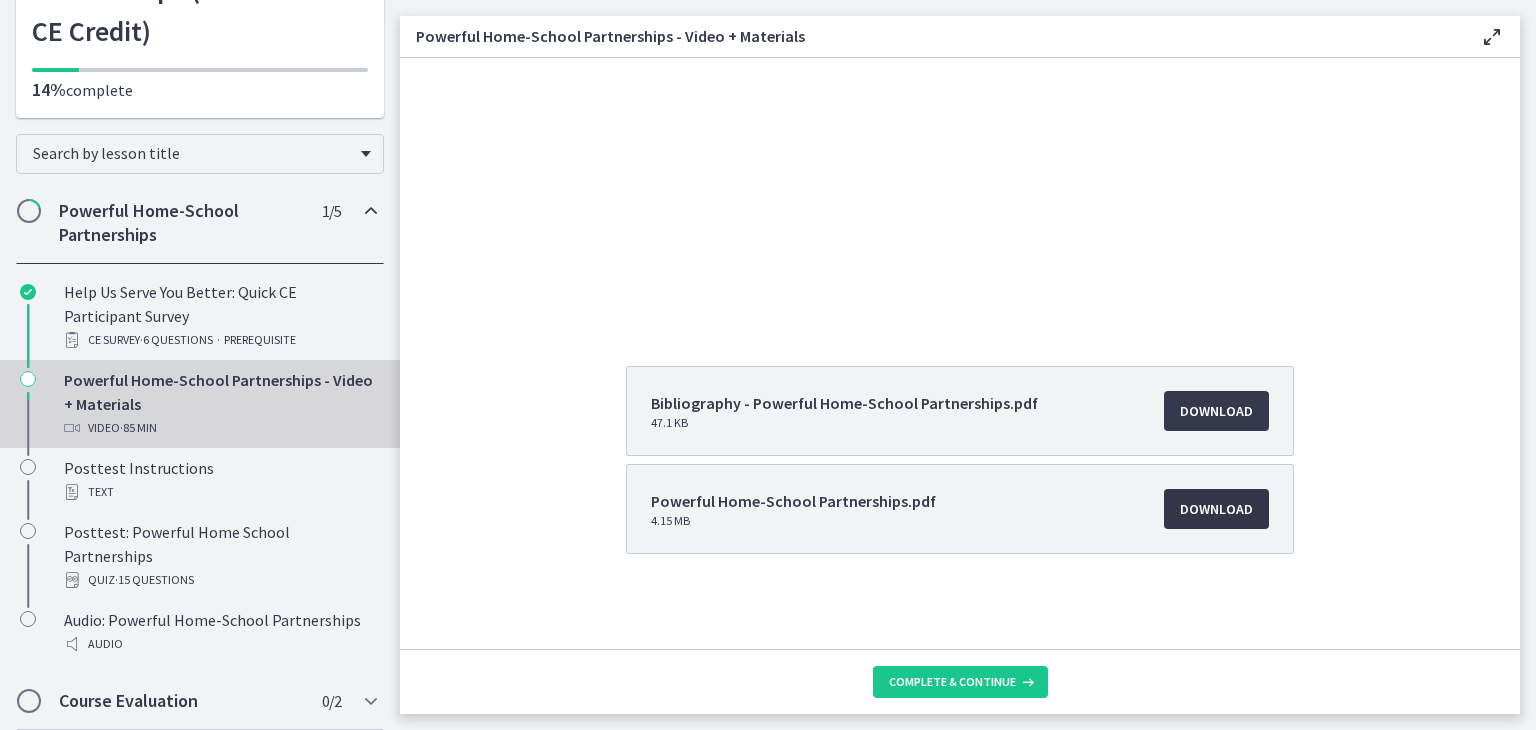 click on "Download
Opens in a new window" at bounding box center (1216, 509) 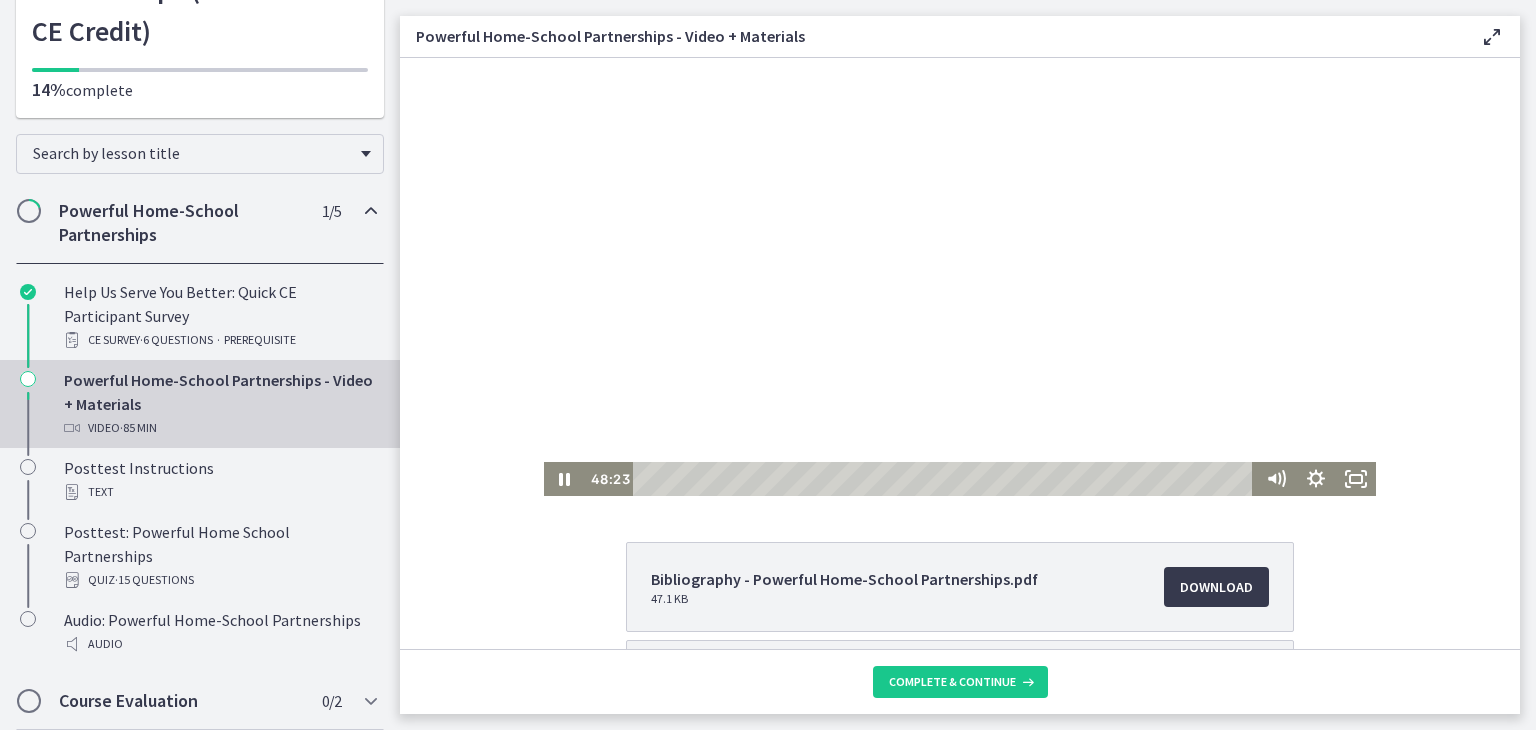 scroll, scrollTop: 0, scrollLeft: 0, axis: both 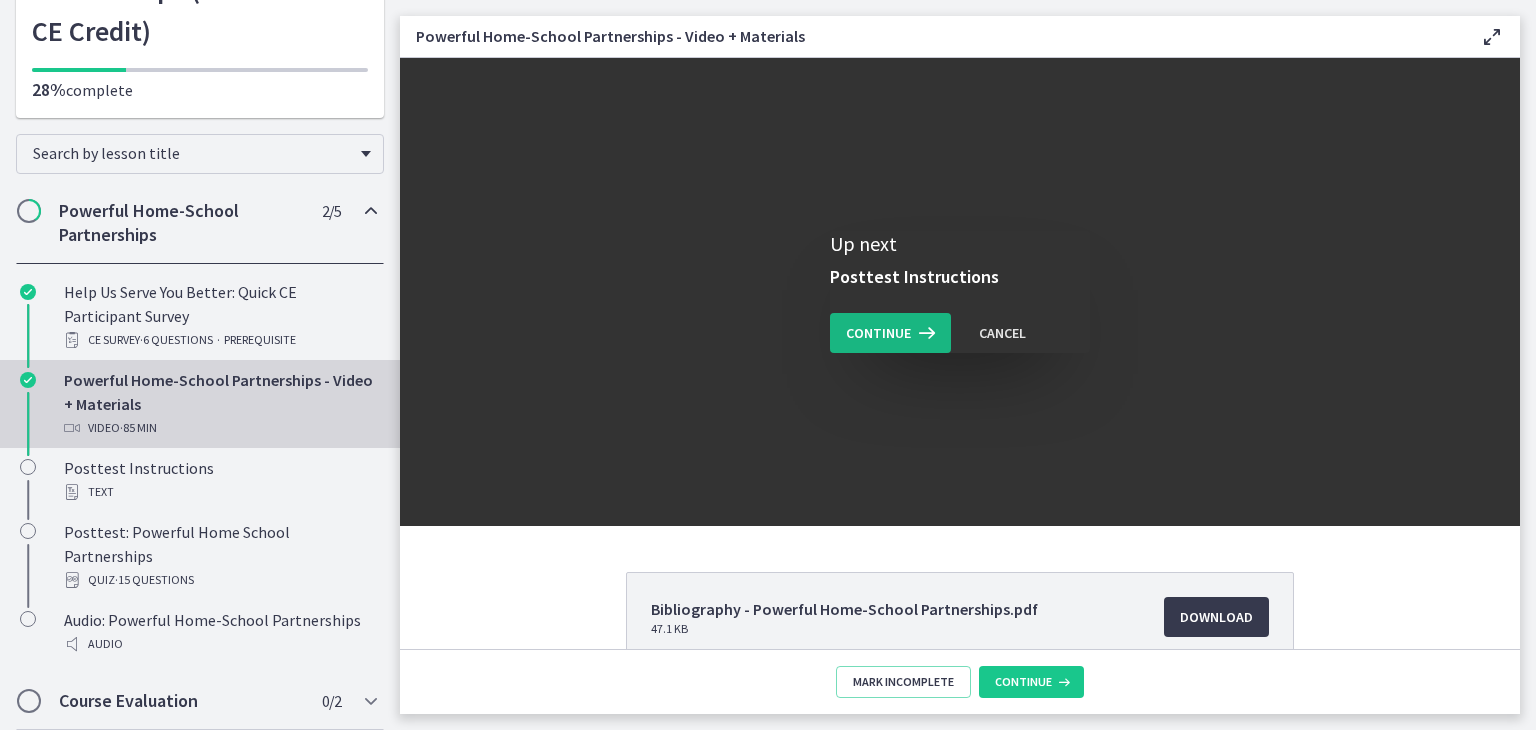 click on "Continue" at bounding box center [878, 333] 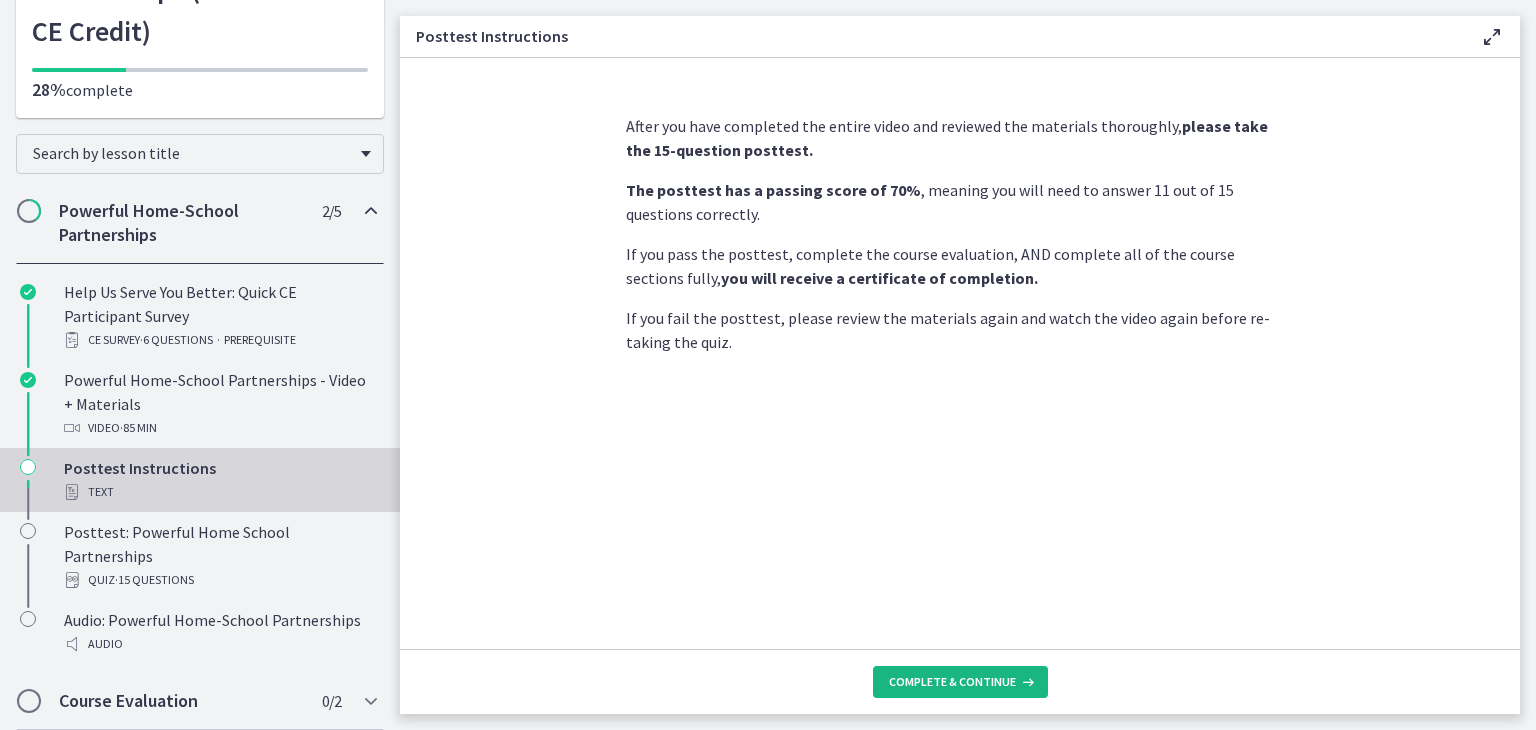 click on "Complete & continue" at bounding box center (952, 682) 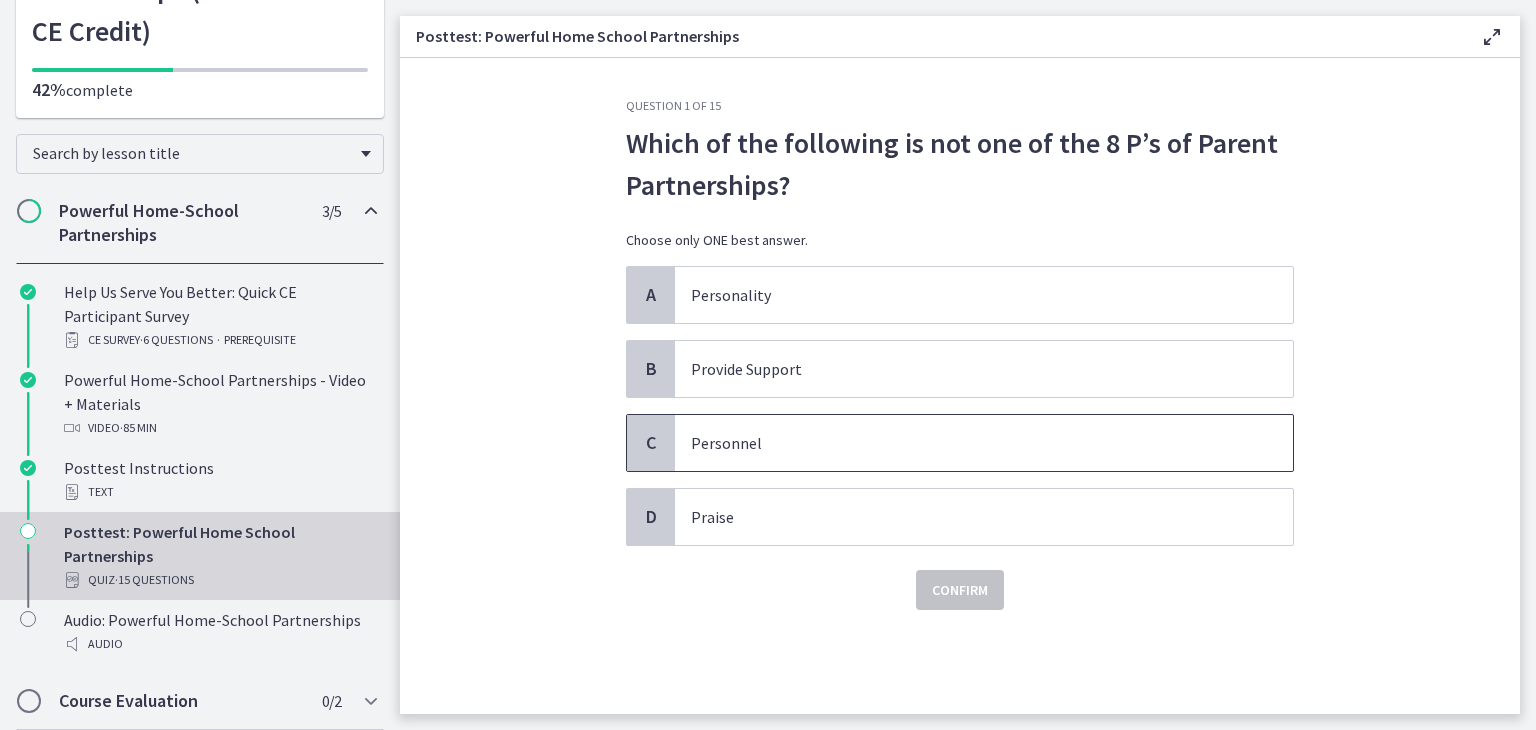 click on "Personnel" at bounding box center [964, 443] 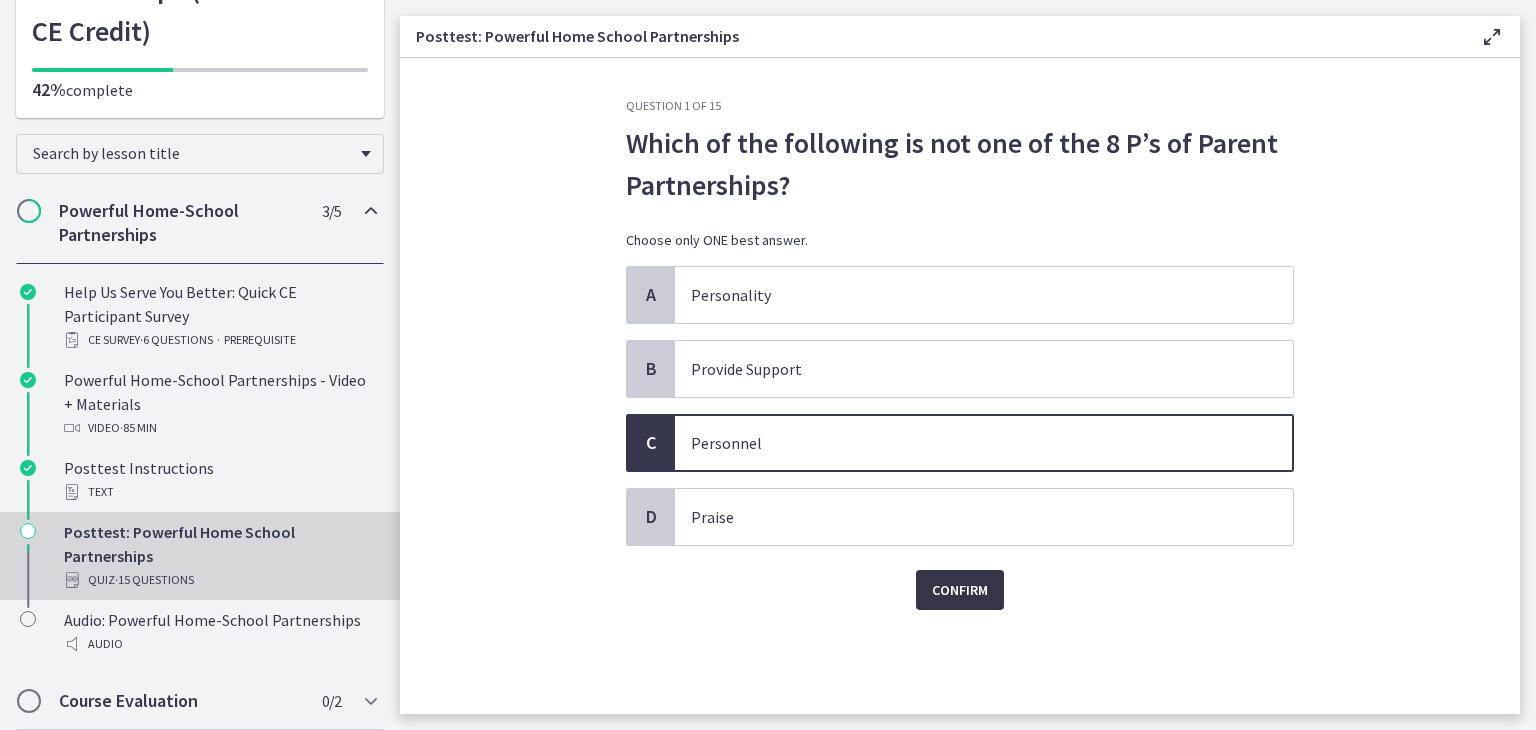 click on "Confirm" at bounding box center [960, 590] 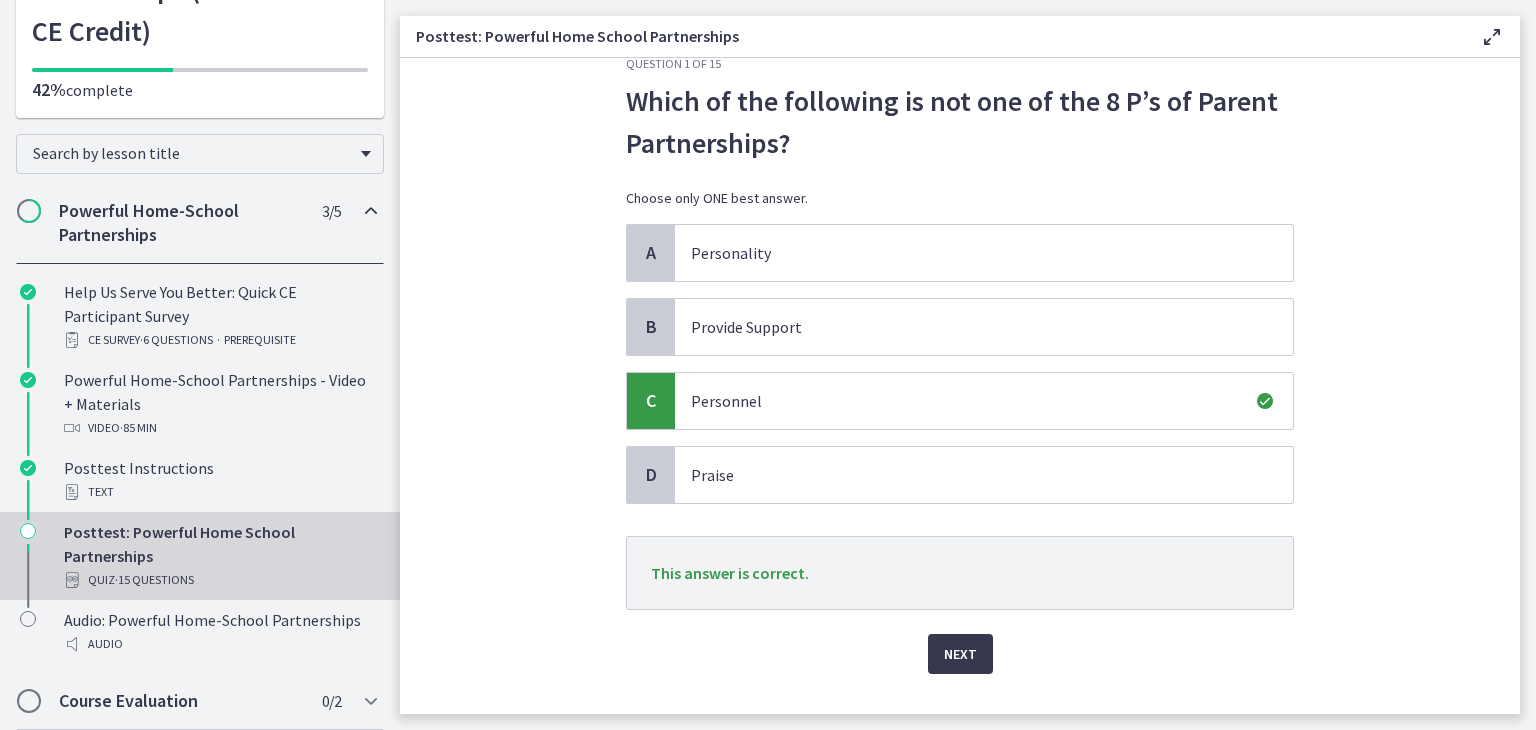 scroll, scrollTop: 80, scrollLeft: 0, axis: vertical 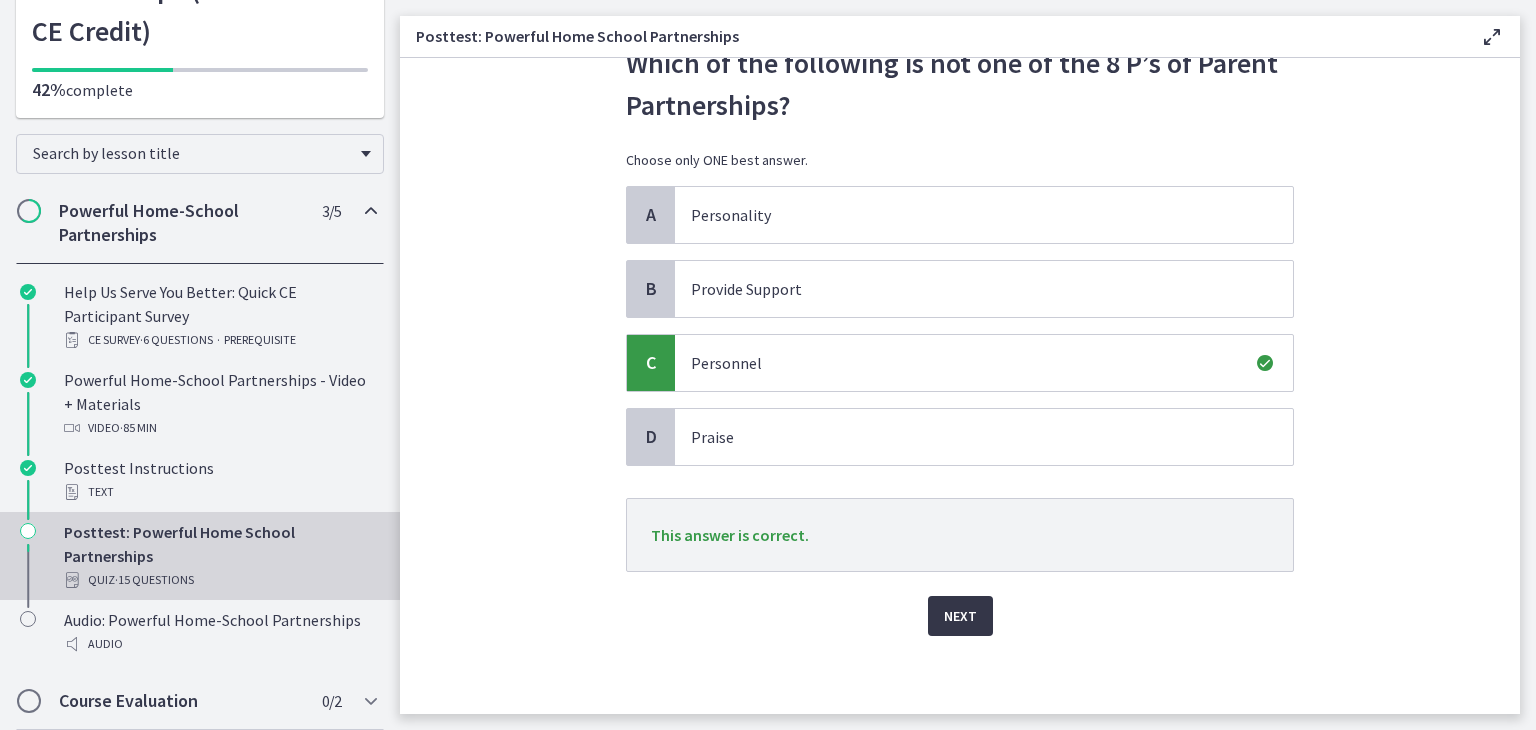 click on "Next" at bounding box center (960, 616) 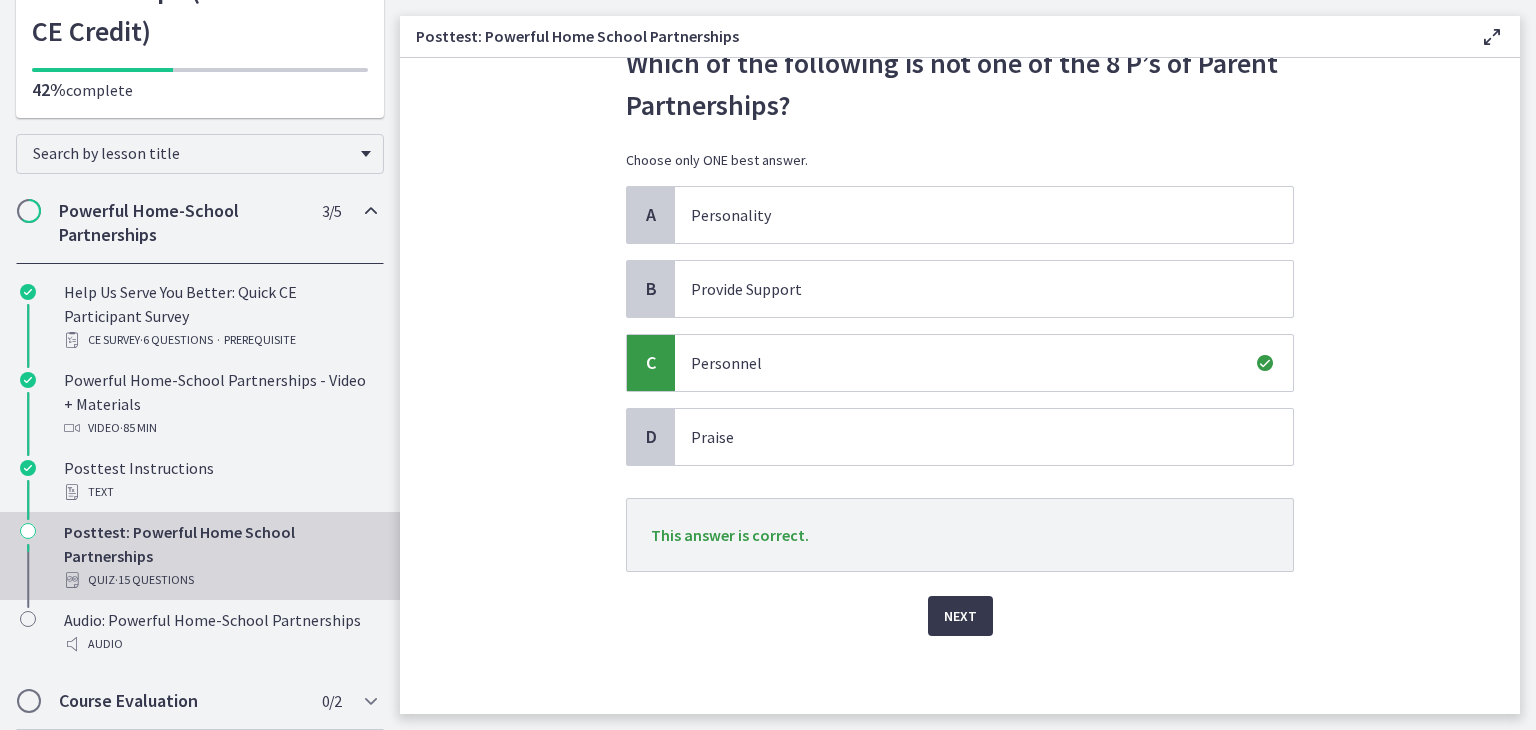 scroll, scrollTop: 0, scrollLeft: 0, axis: both 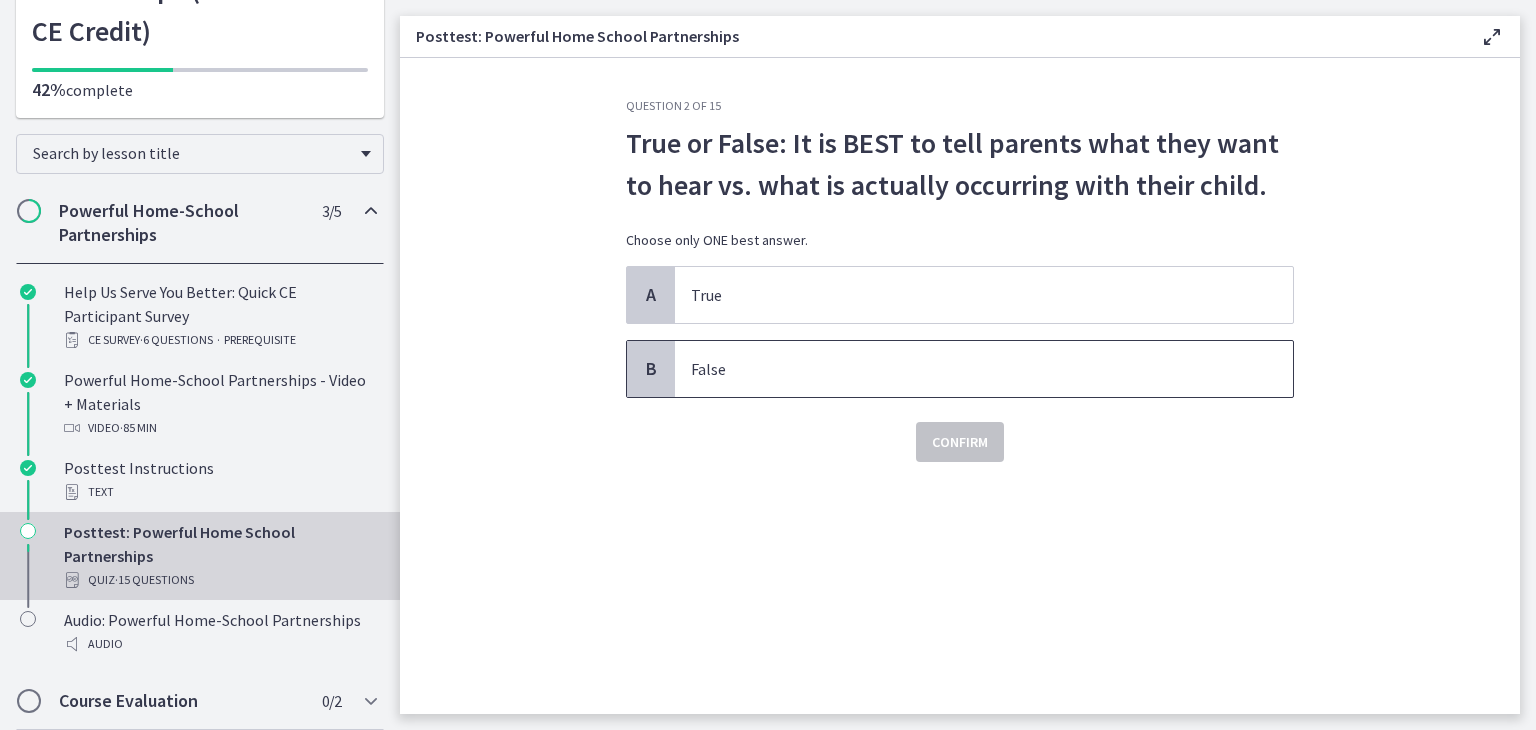 click on "False" at bounding box center (964, 369) 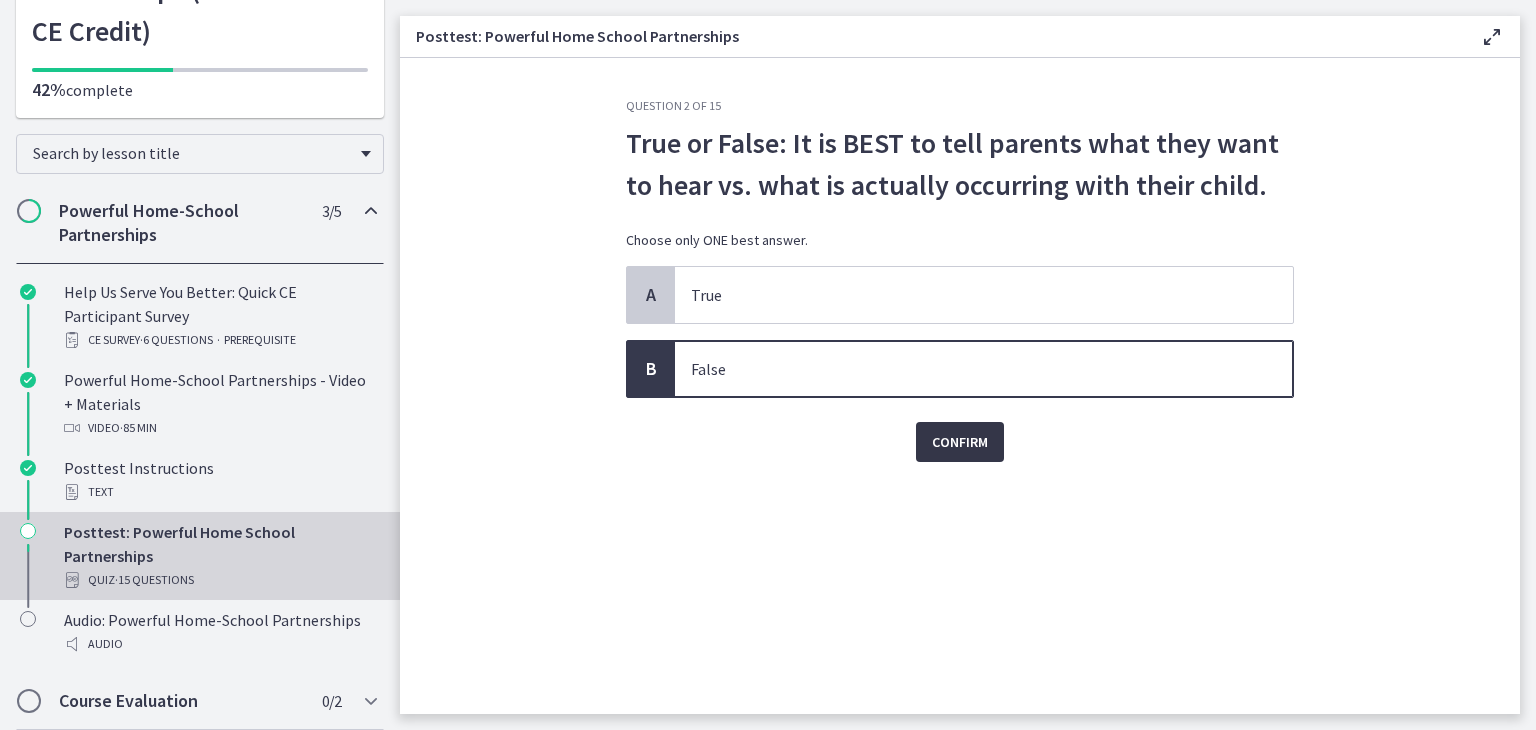click on "Confirm" at bounding box center (960, 442) 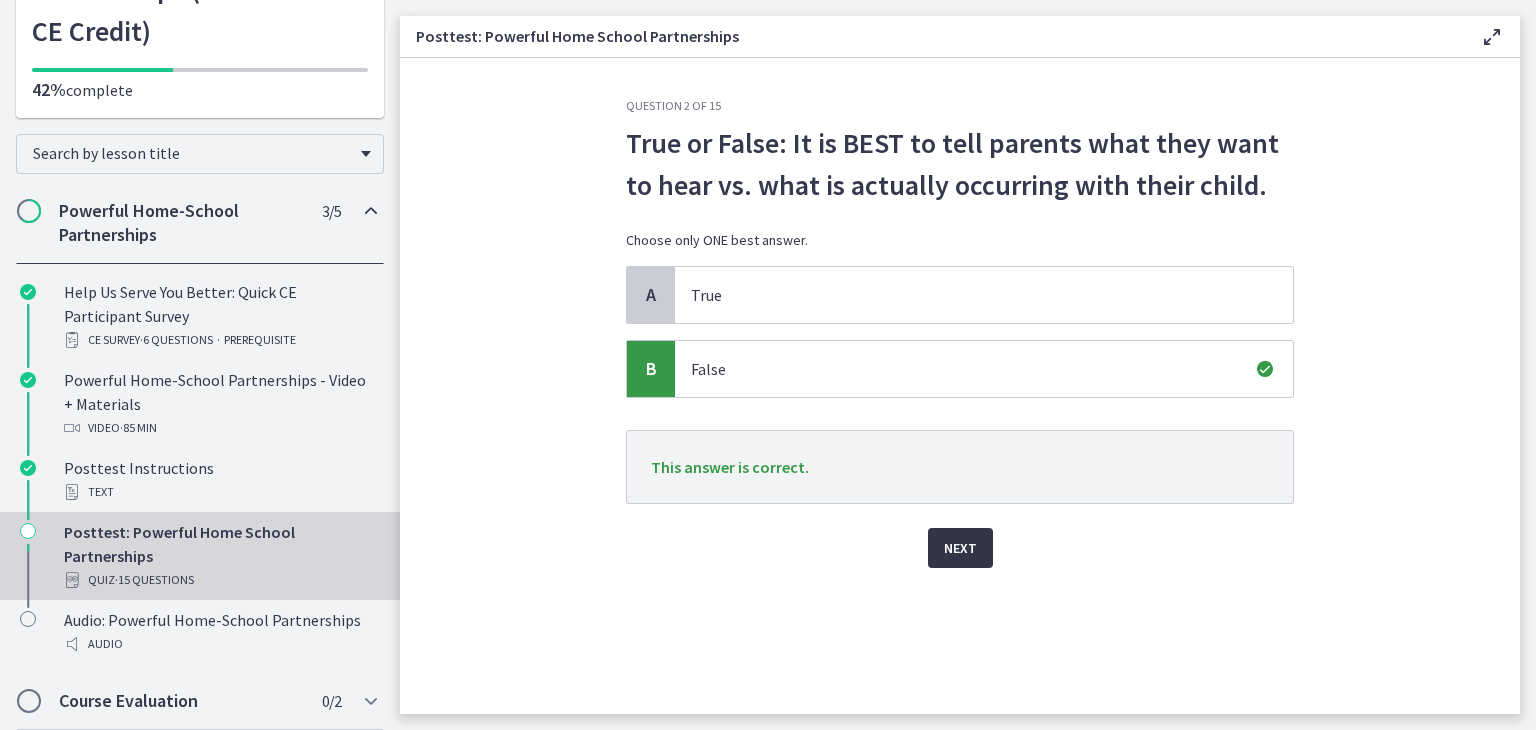 click on "Next" at bounding box center [960, 548] 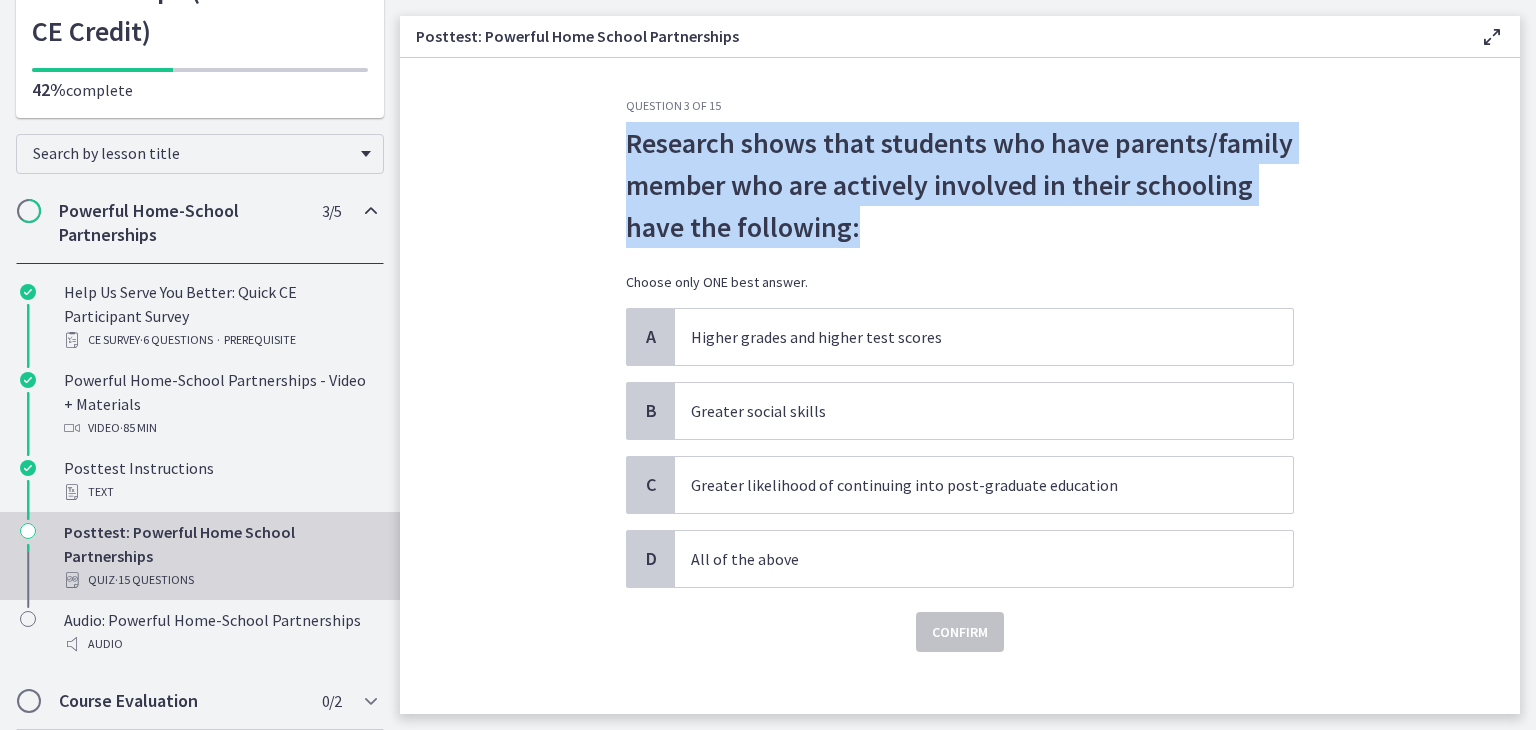 drag, startPoint x: 620, startPoint y: 141, endPoint x: 912, endPoint y: 223, distance: 303.29523 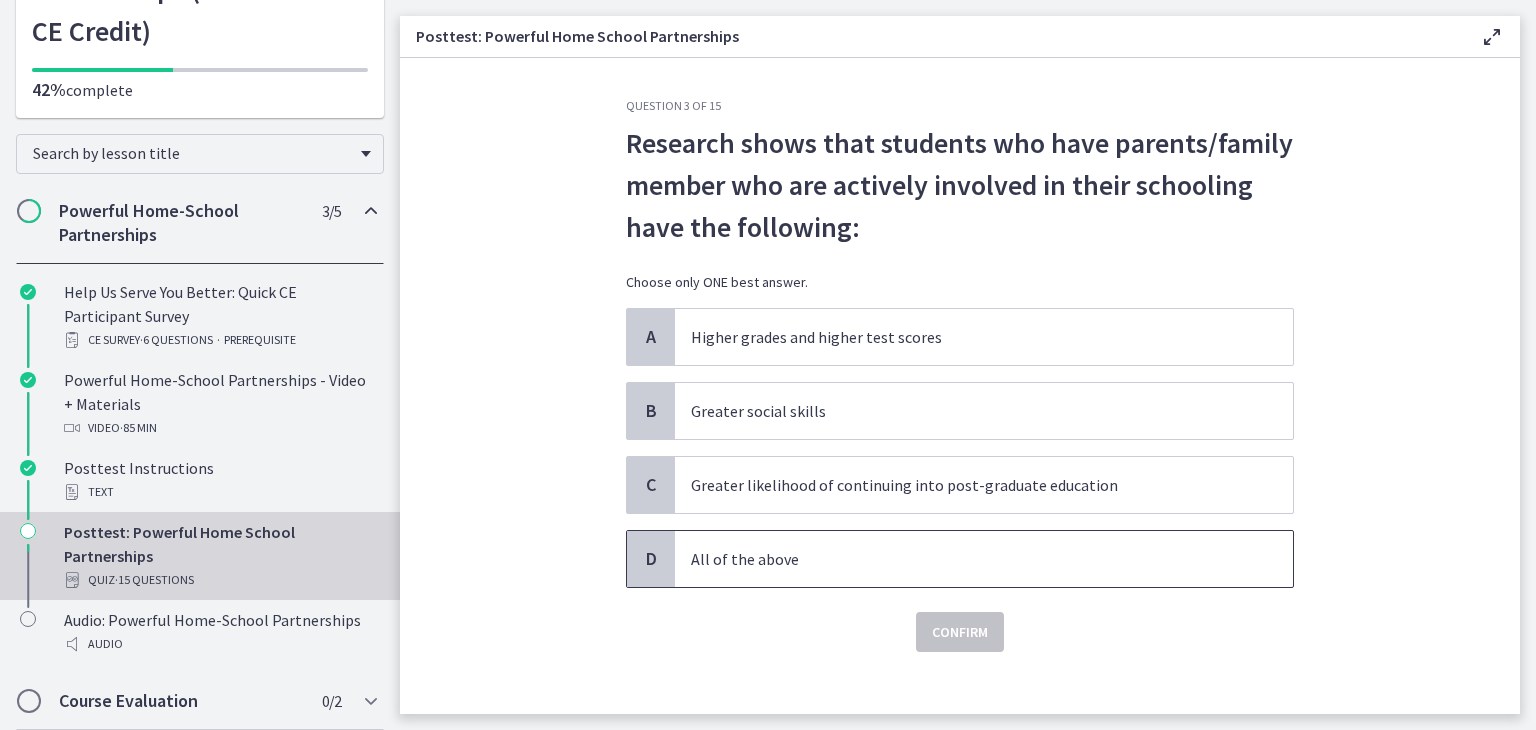 drag, startPoint x: 797, startPoint y: 543, endPoint x: 808, endPoint y: 545, distance: 11.18034 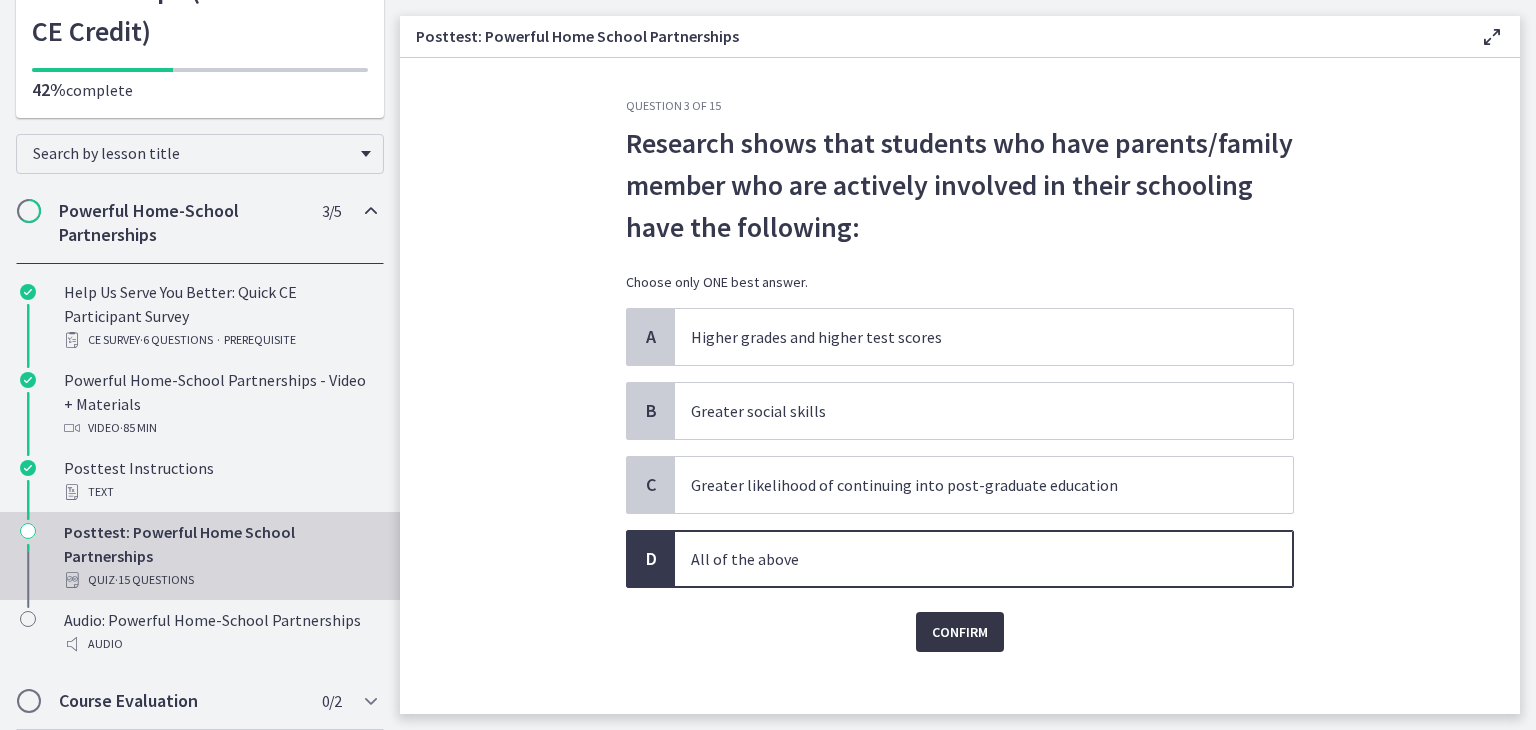 click on "Confirm" at bounding box center [960, 632] 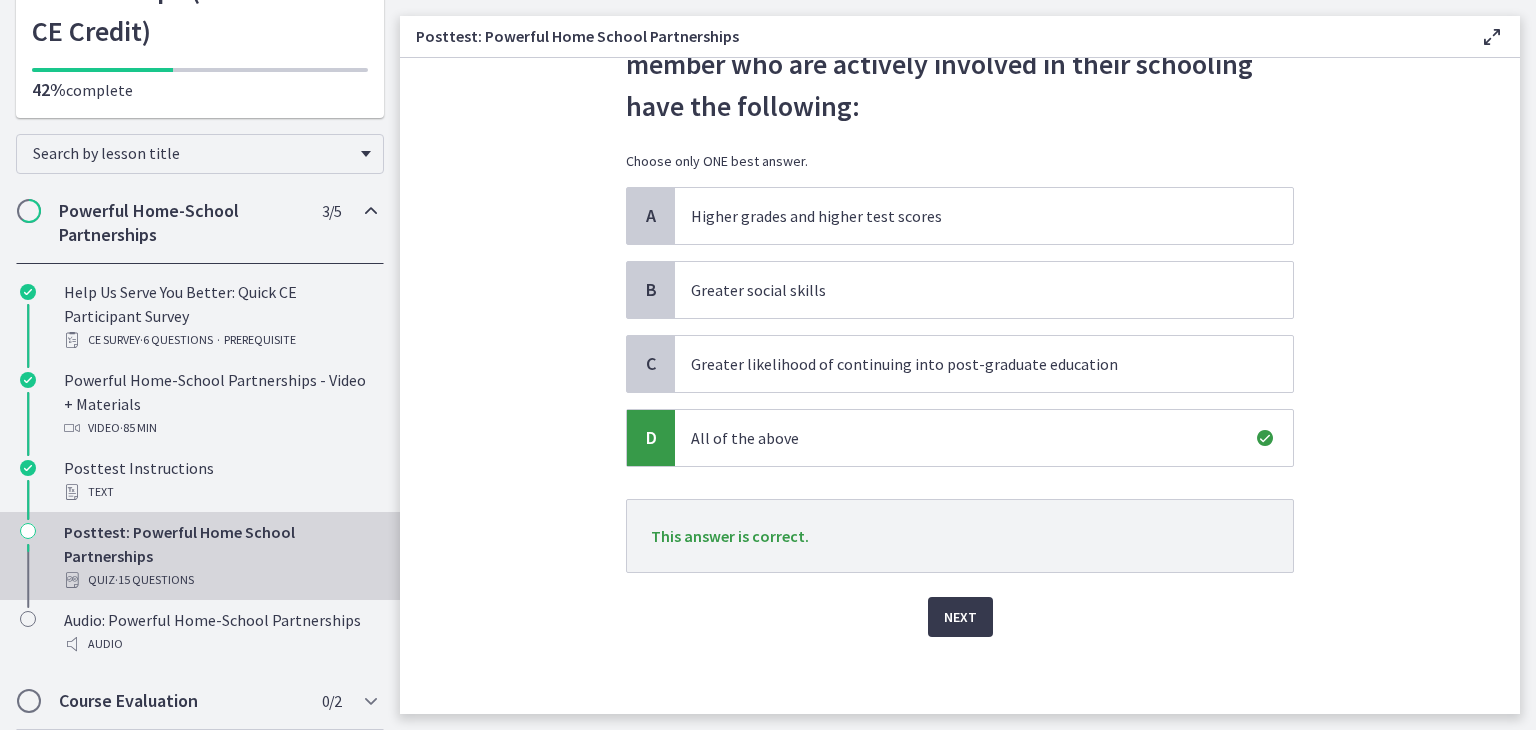 scroll, scrollTop: 122, scrollLeft: 0, axis: vertical 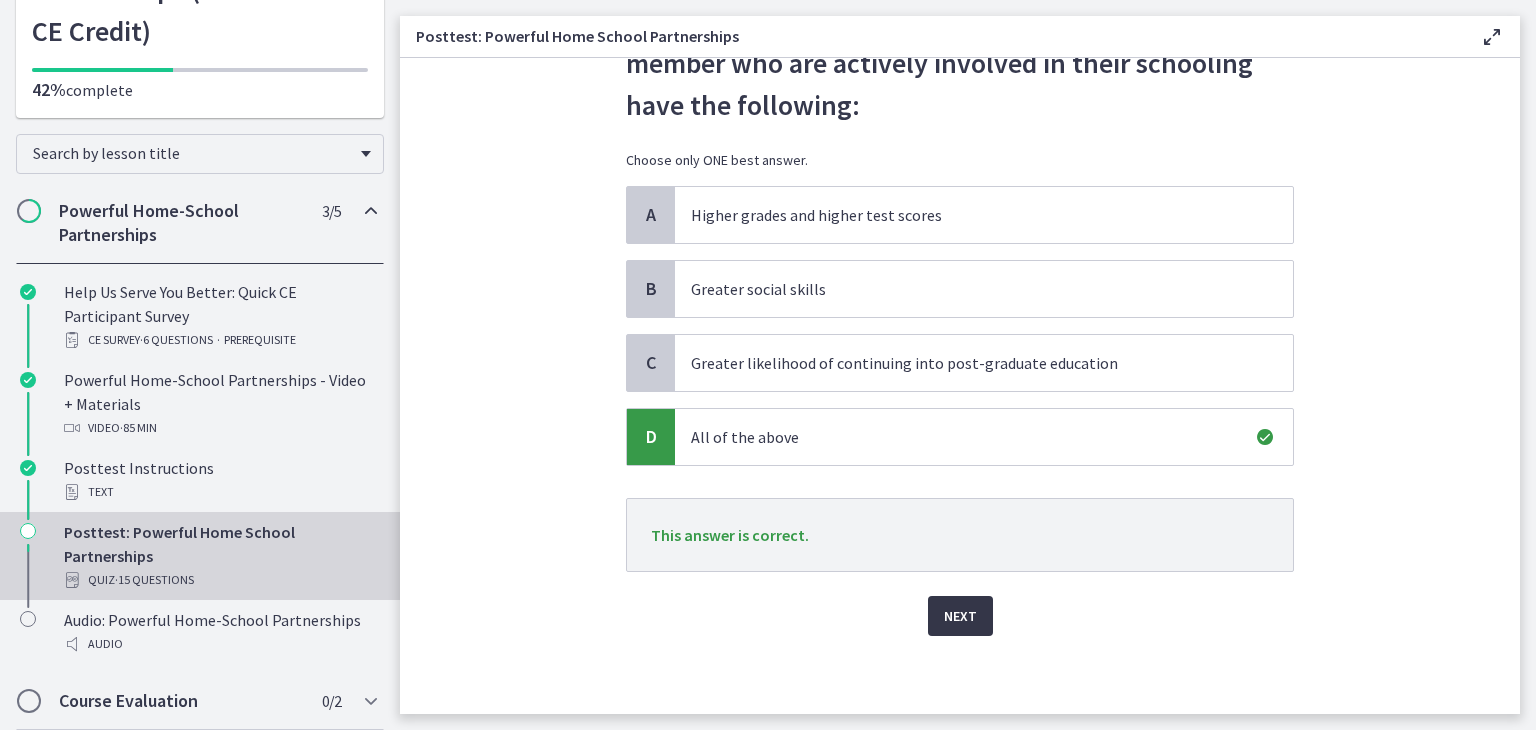 click on "Next" at bounding box center [960, 616] 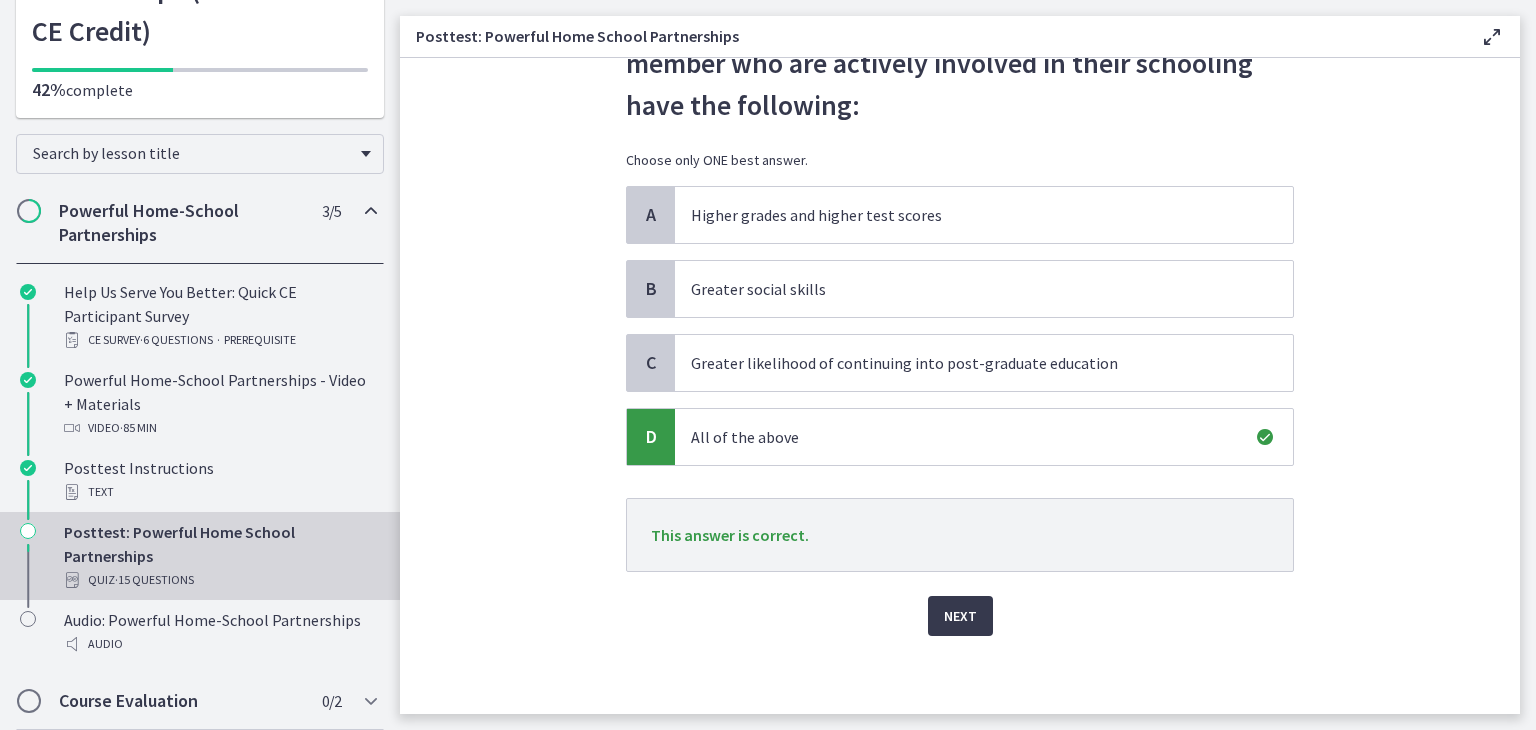 scroll, scrollTop: 0, scrollLeft: 0, axis: both 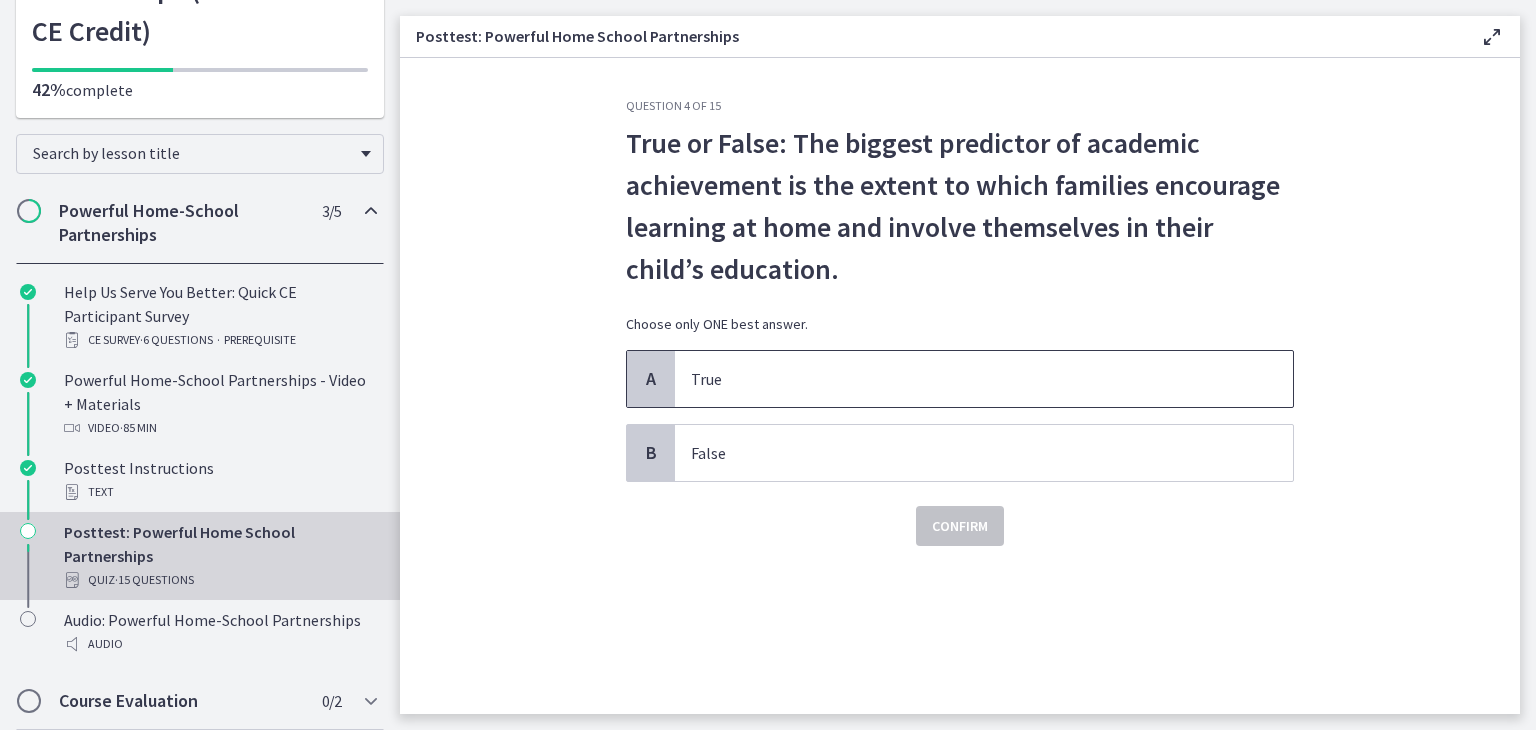 click on "True" at bounding box center (964, 379) 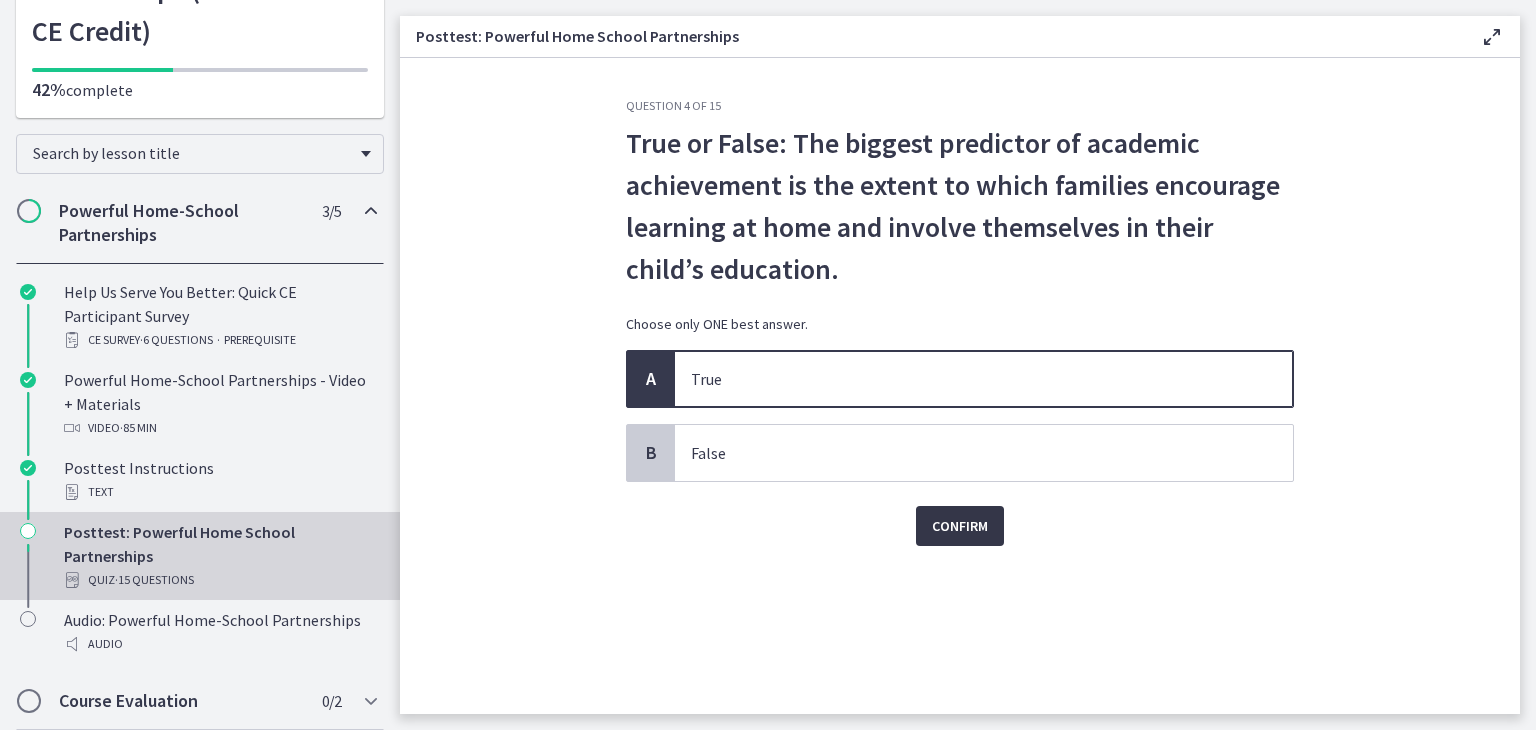 click on "Confirm" at bounding box center [960, 526] 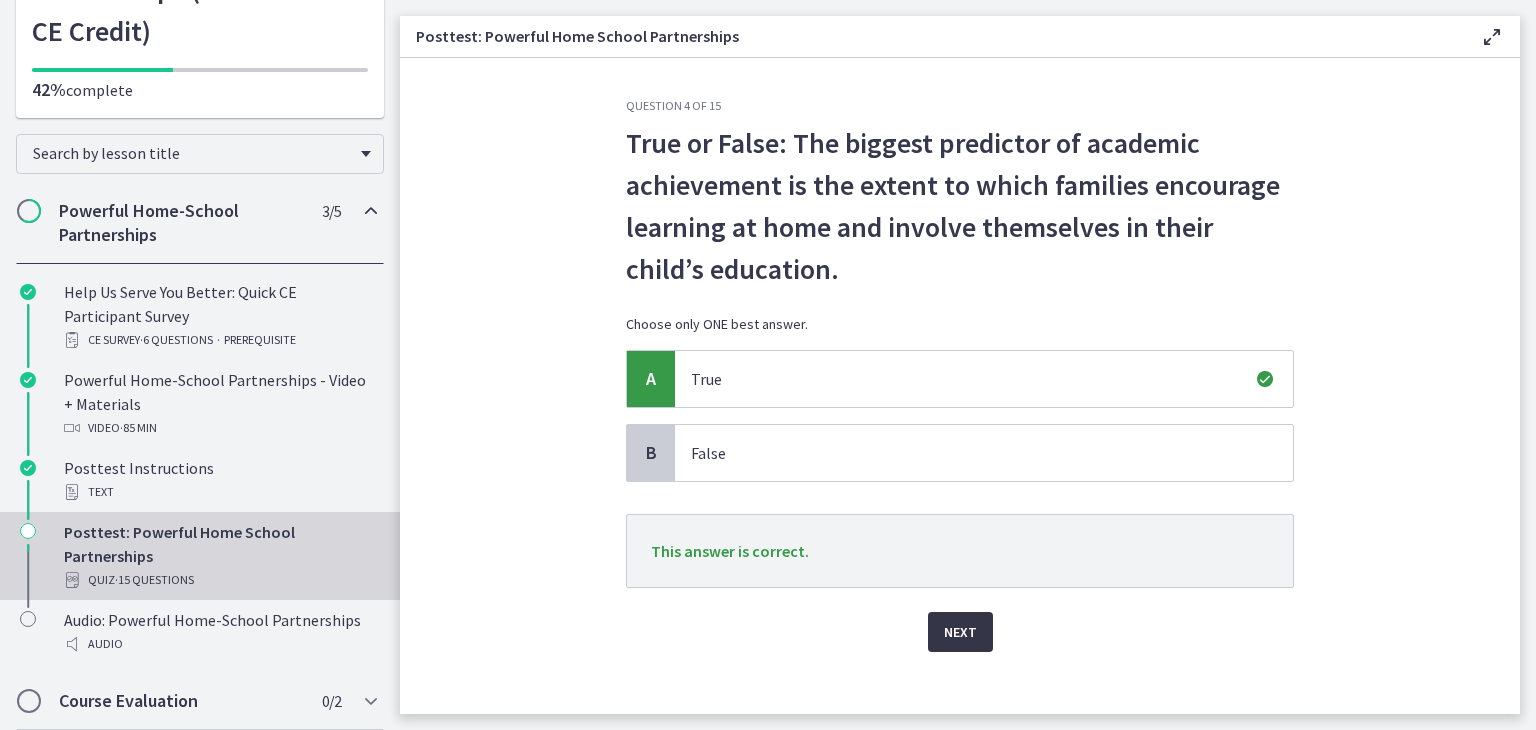 click on "Next" at bounding box center (960, 632) 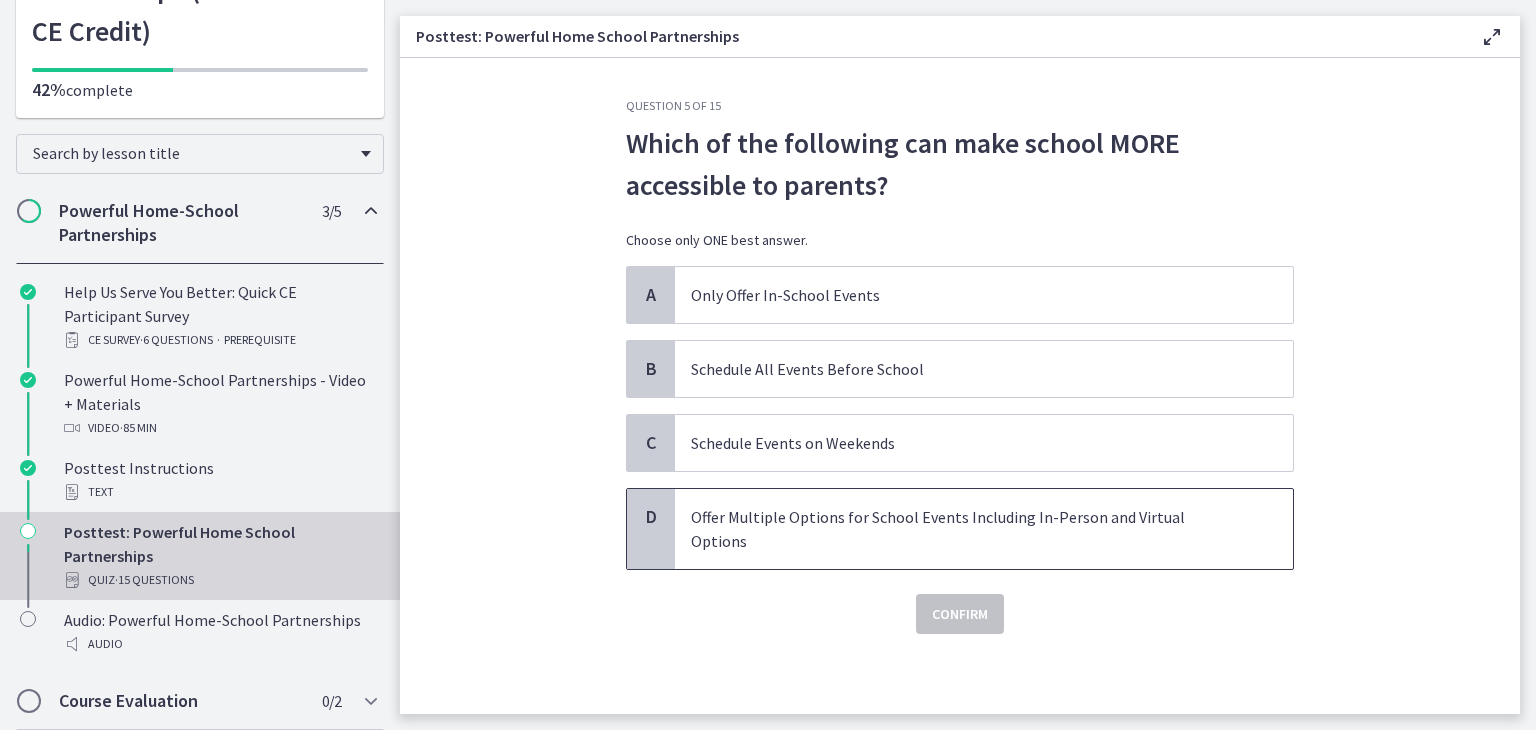 click on "Offer Multiple Options for School Events Including In-Person and Virtual Options" at bounding box center (964, 529) 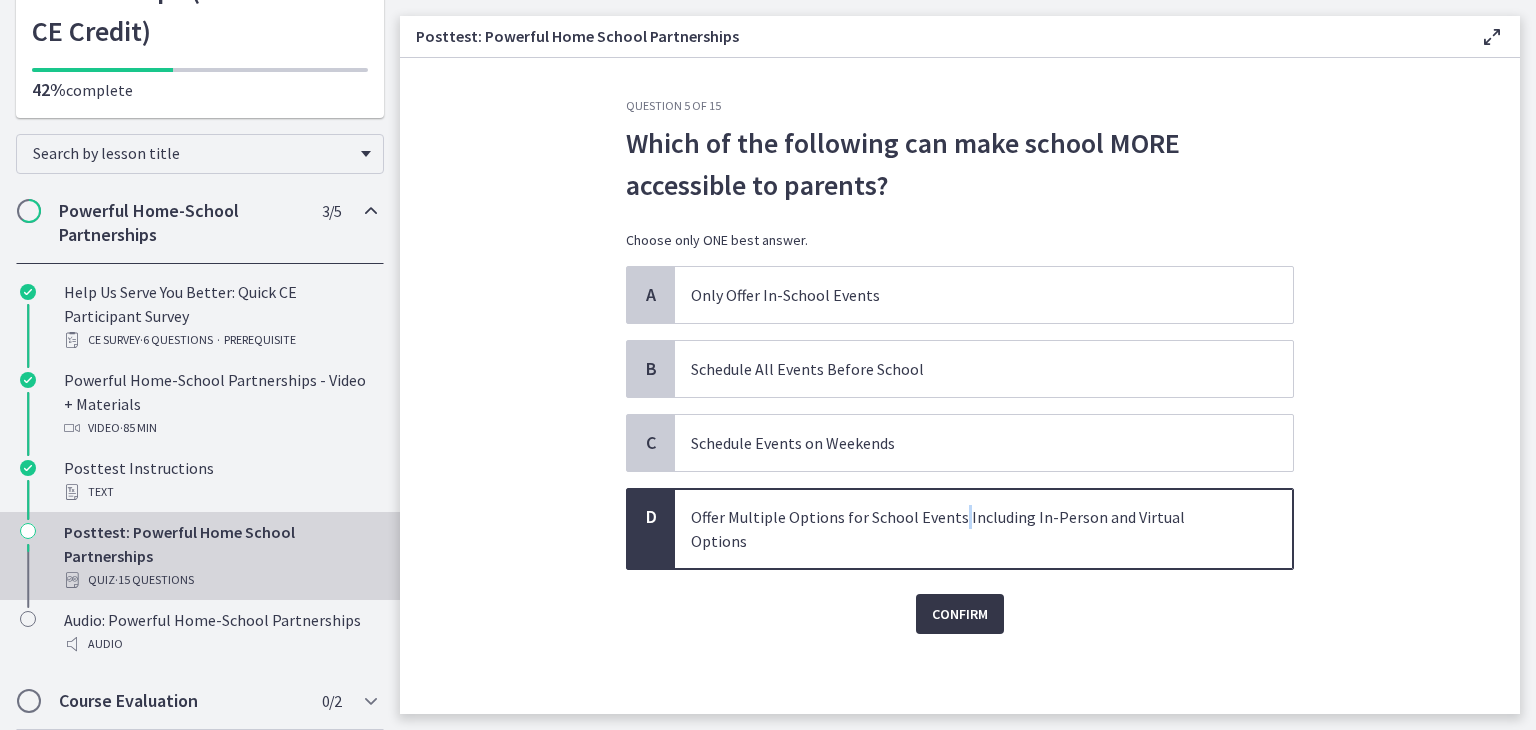 click on "Confirm" at bounding box center (960, 614) 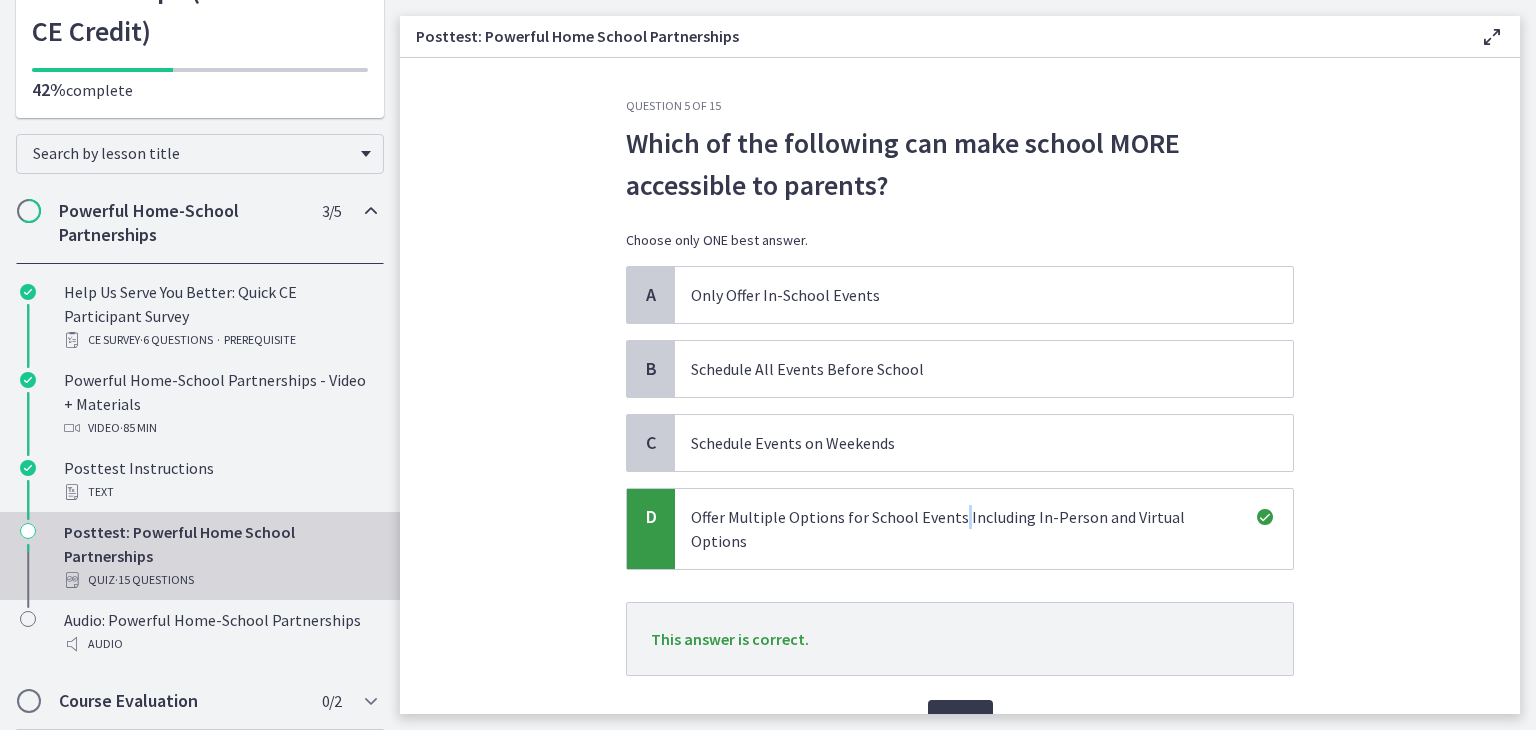 scroll, scrollTop: 80, scrollLeft: 0, axis: vertical 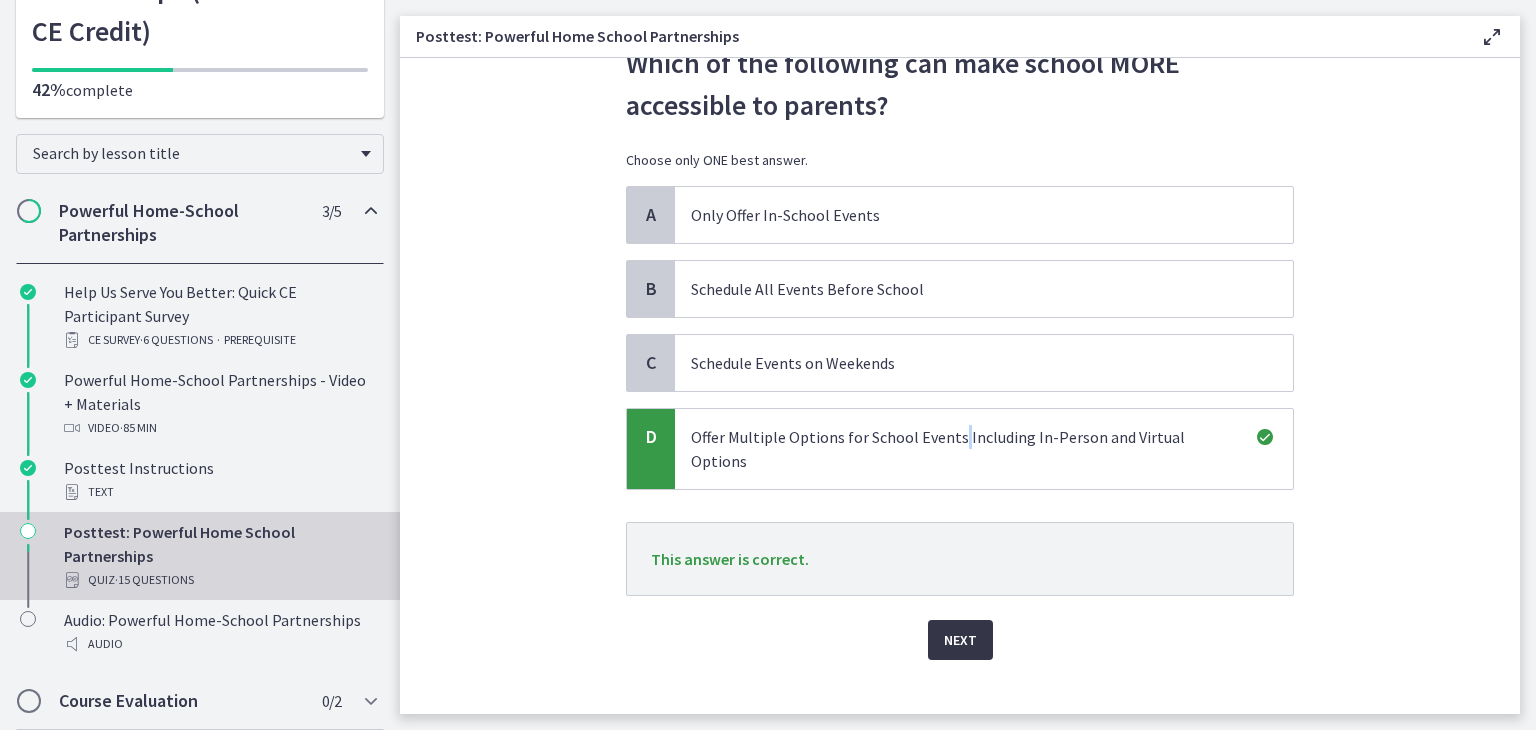 click on "Next" at bounding box center (960, 640) 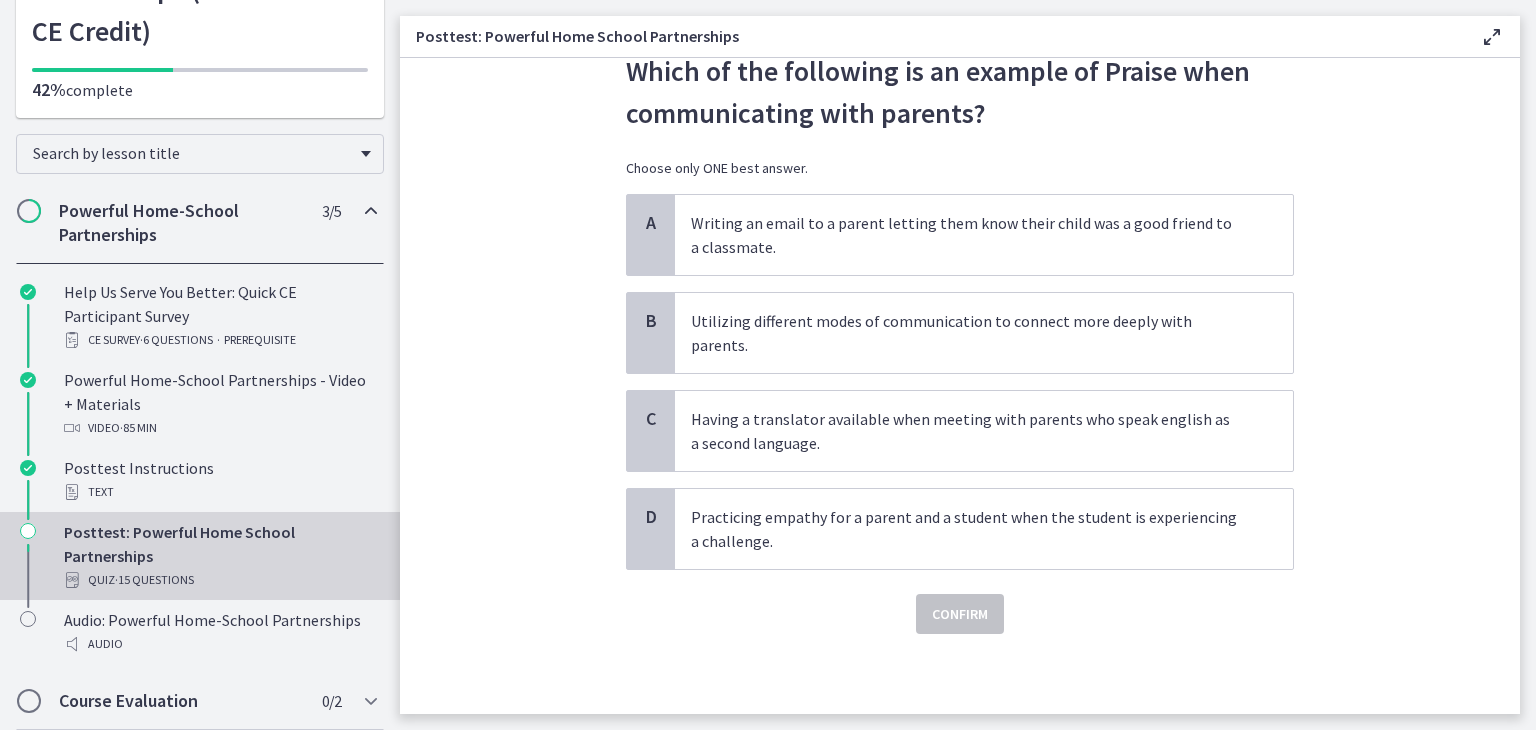 scroll, scrollTop: 0, scrollLeft: 0, axis: both 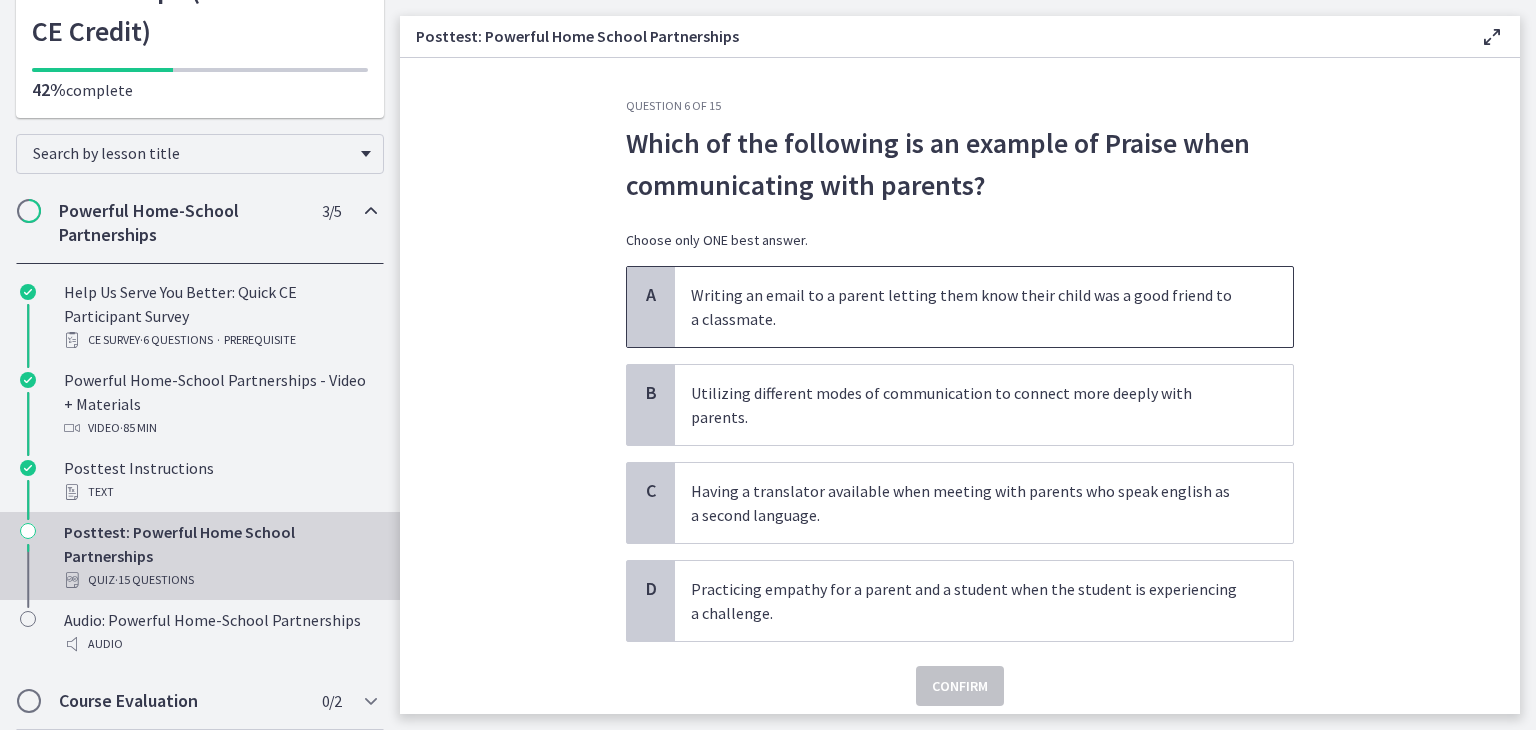 click on "Writing an email to a parent letting them know their child was a good friend to a classmate." at bounding box center [964, 307] 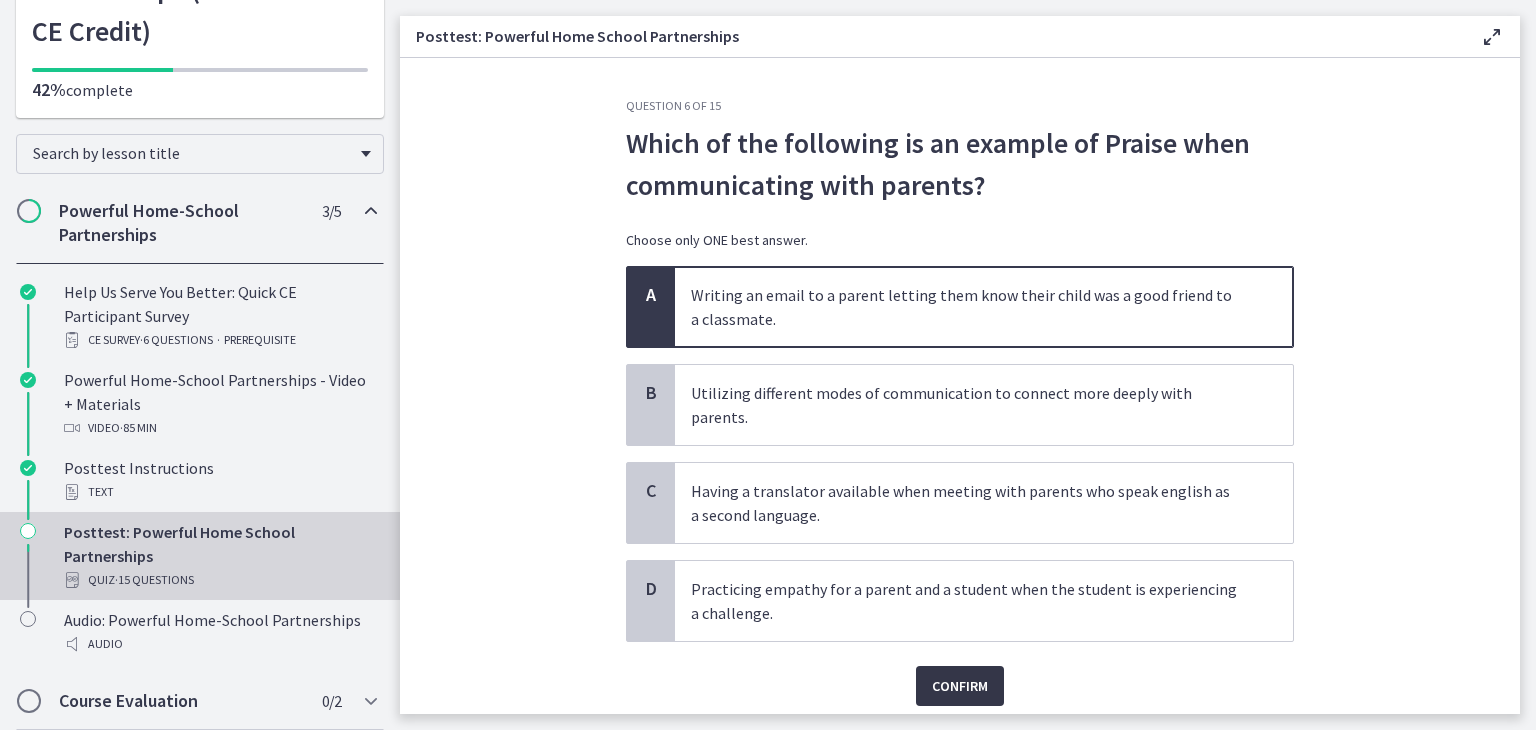 click on "Confirm" at bounding box center (960, 686) 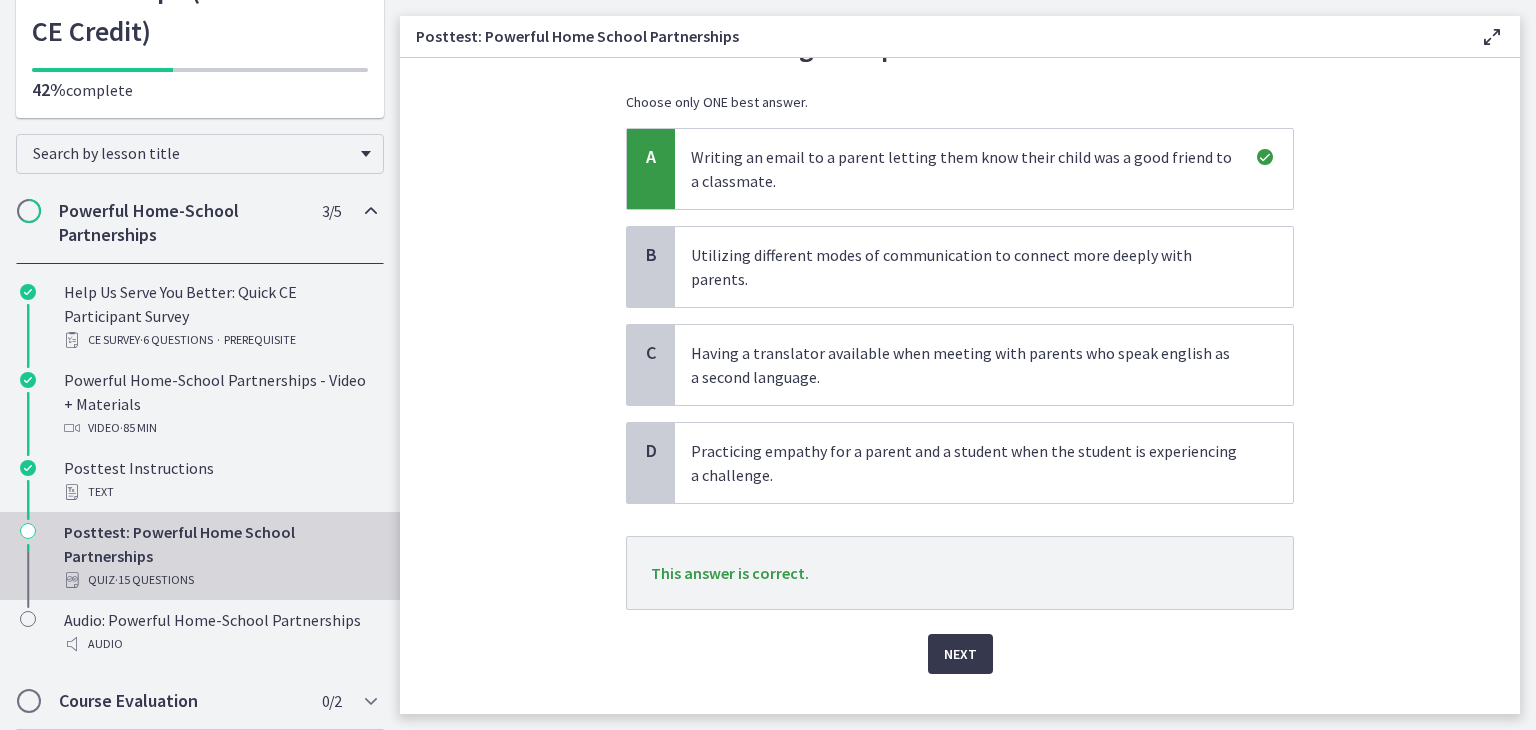 scroll, scrollTop: 152, scrollLeft: 0, axis: vertical 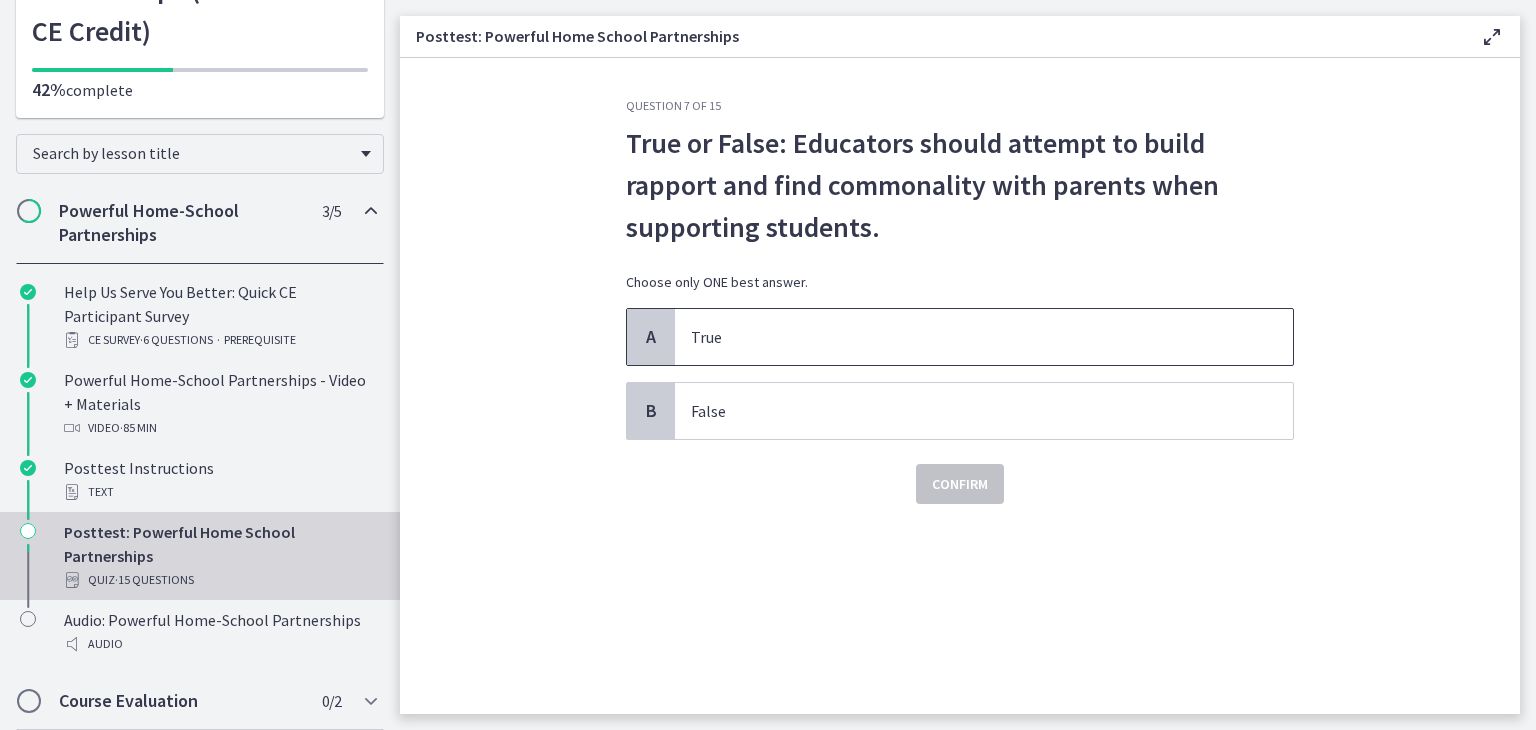 click on "True" at bounding box center [964, 337] 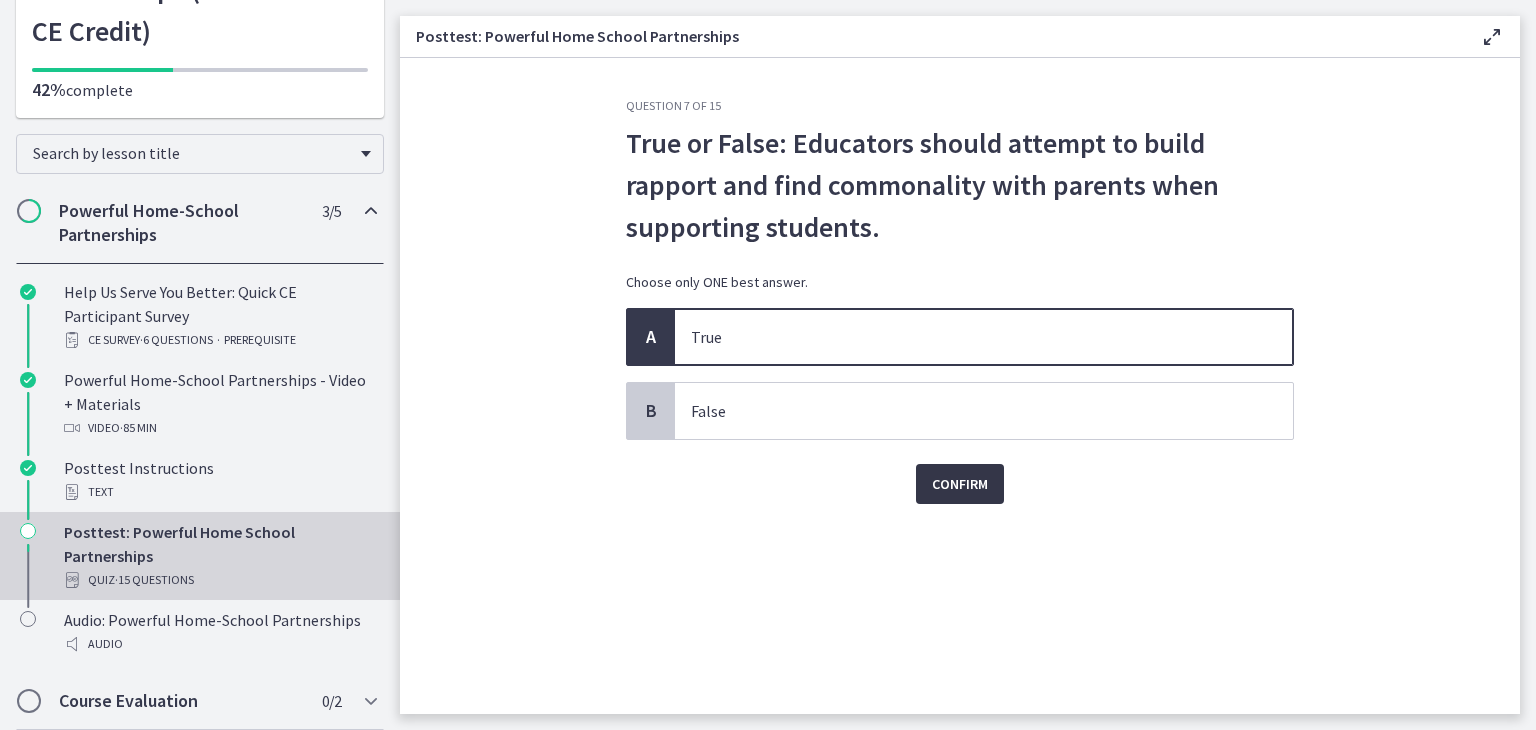 click on "Confirm" at bounding box center (960, 484) 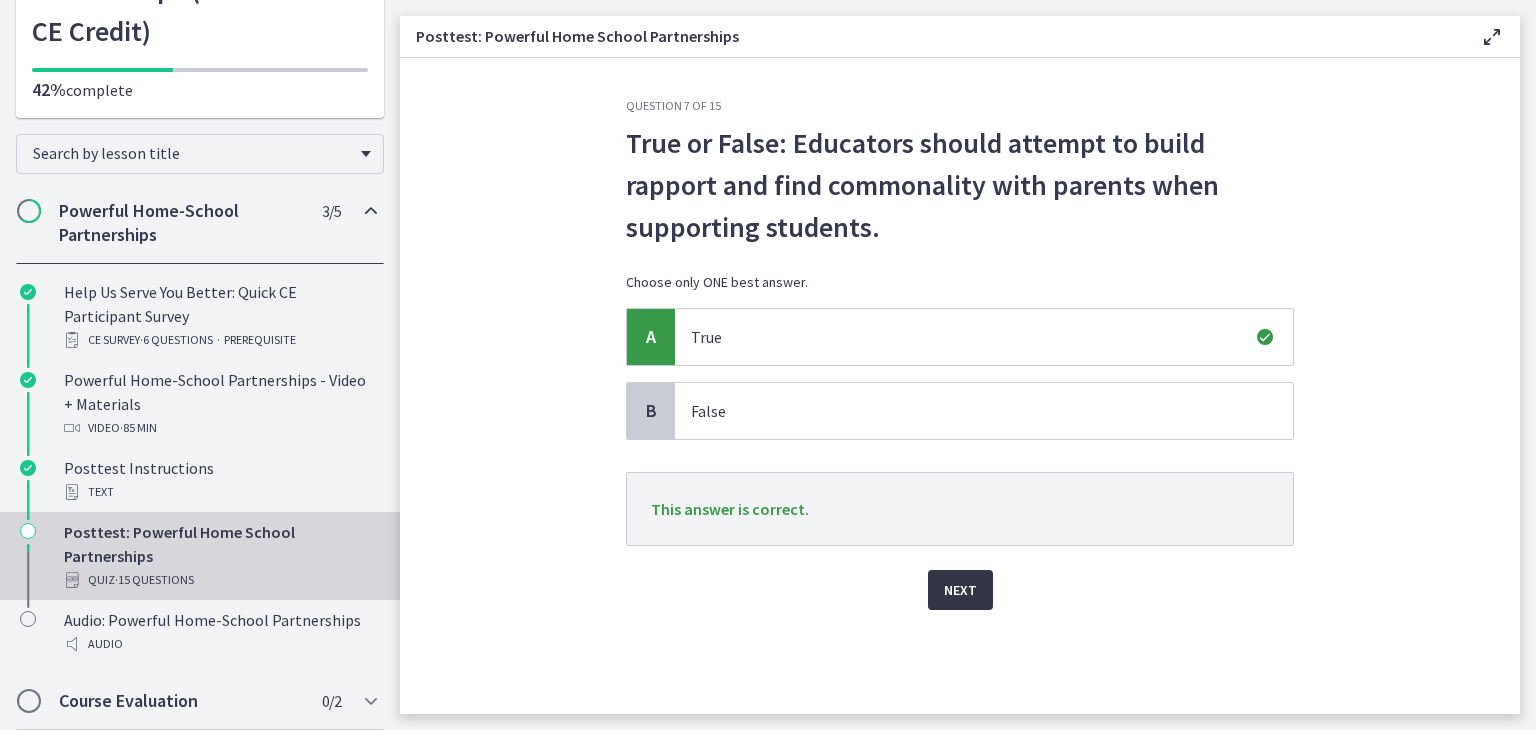 click on "Next" at bounding box center (960, 590) 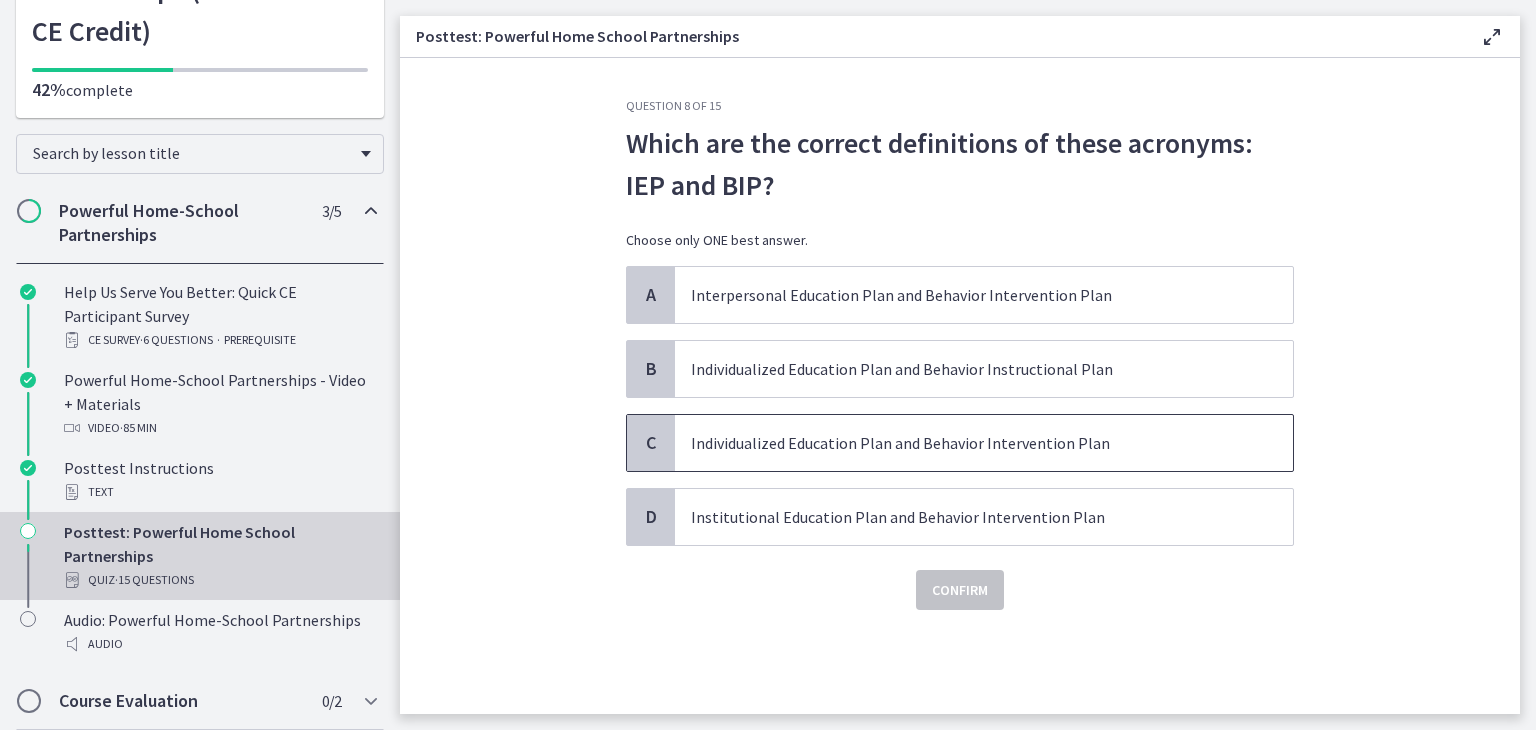click on "Individualized Education Plan and Behavior Intervention Plan" at bounding box center (964, 443) 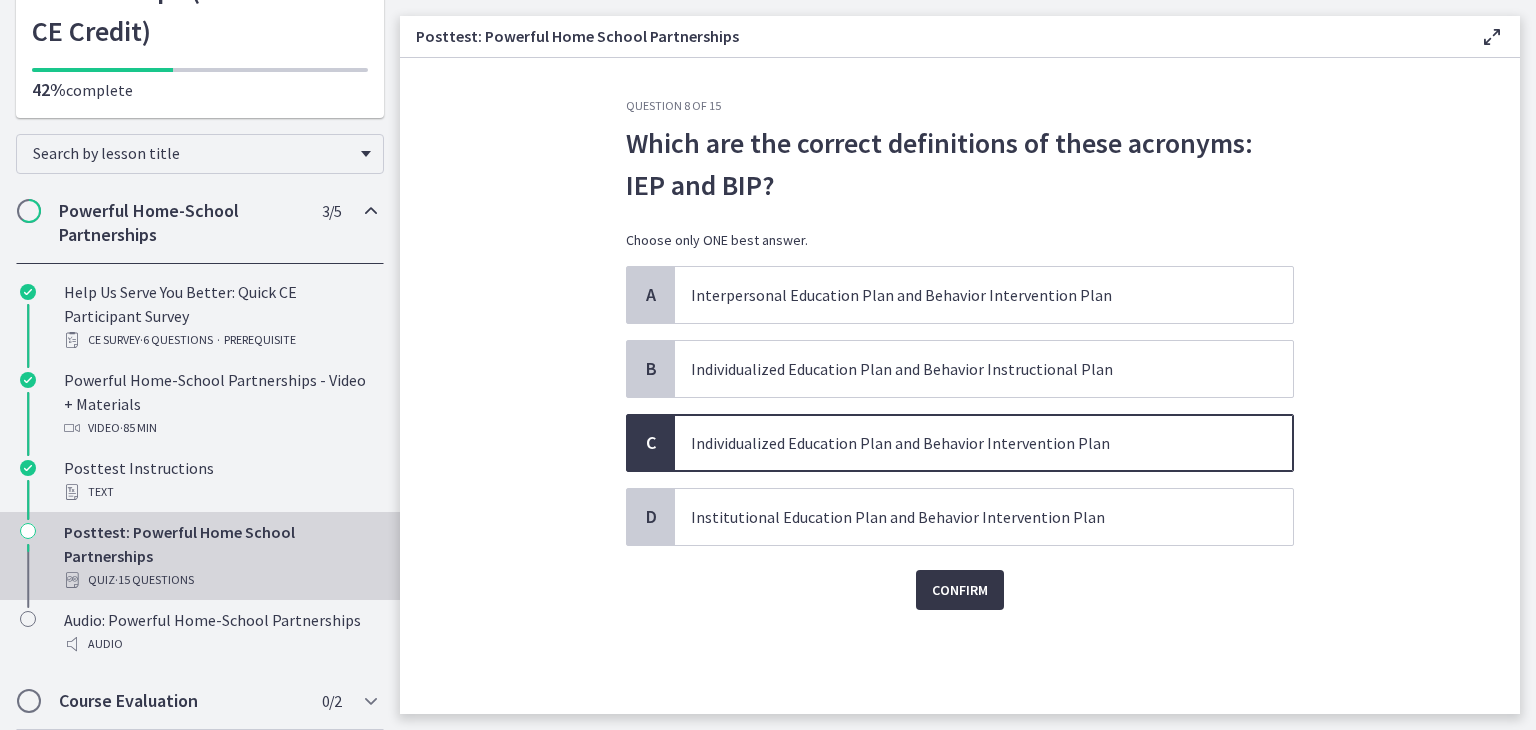 click on "Confirm" at bounding box center [960, 590] 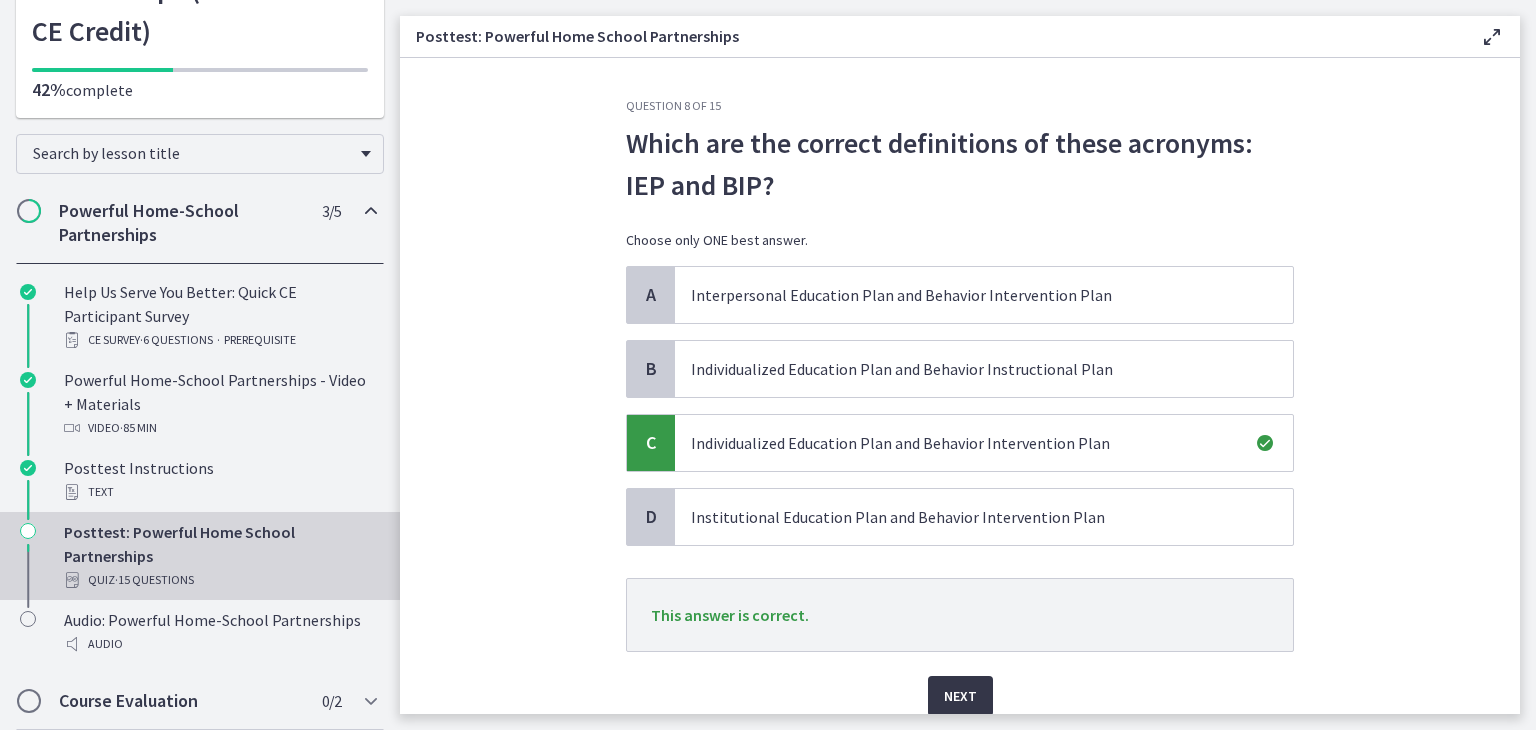 click on "Next" at bounding box center (960, 696) 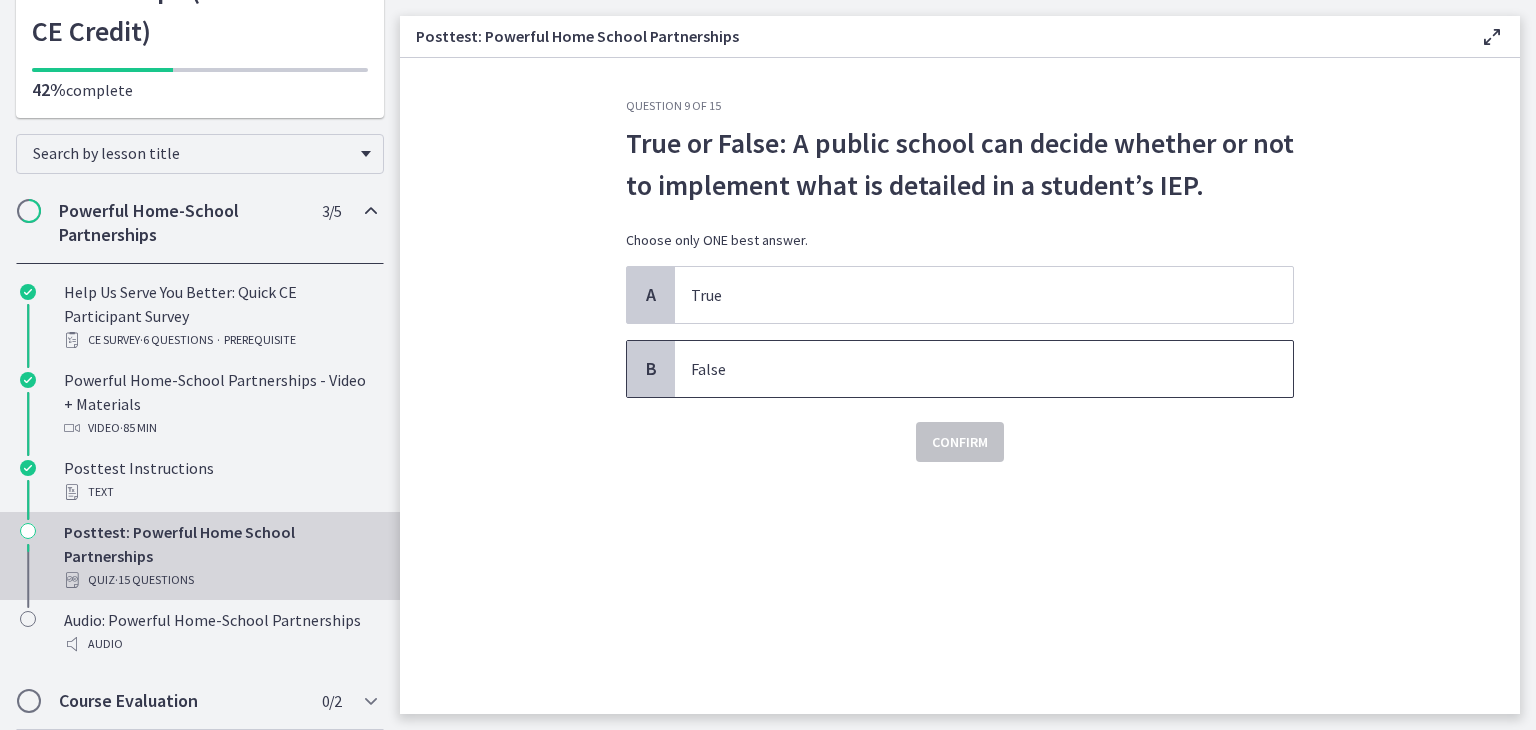 click on "False" at bounding box center (984, 369) 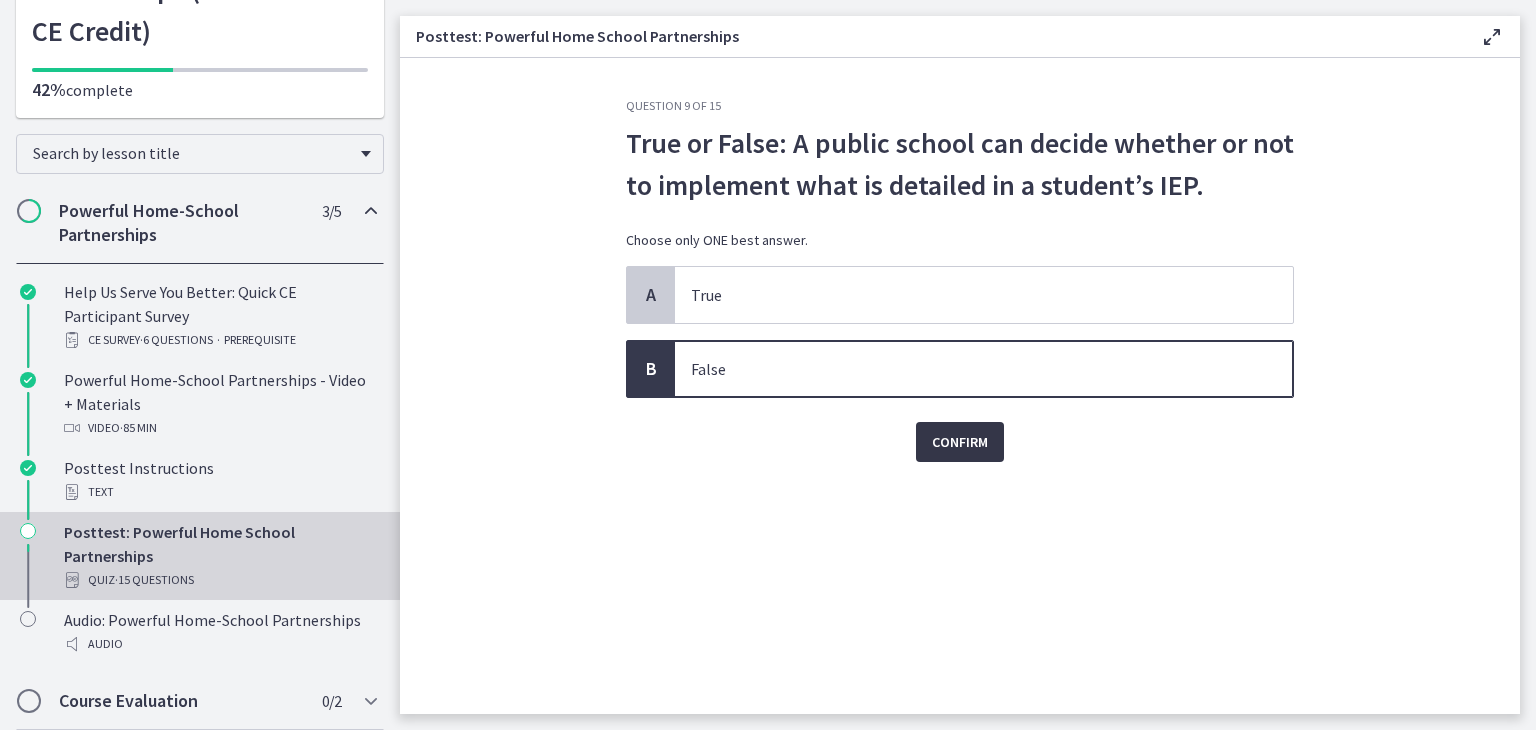 click on "Confirm" at bounding box center (960, 442) 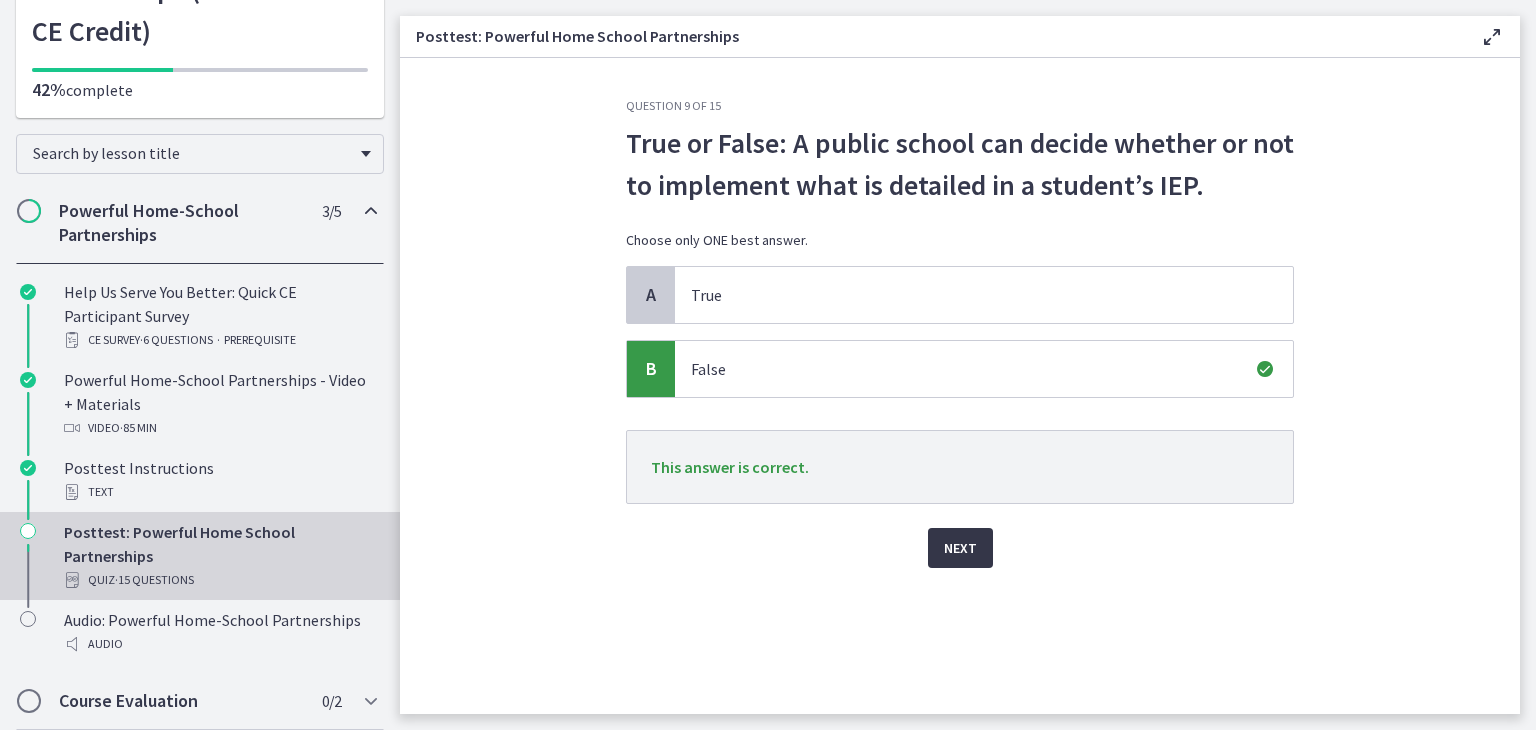 click on "Next" at bounding box center (960, 548) 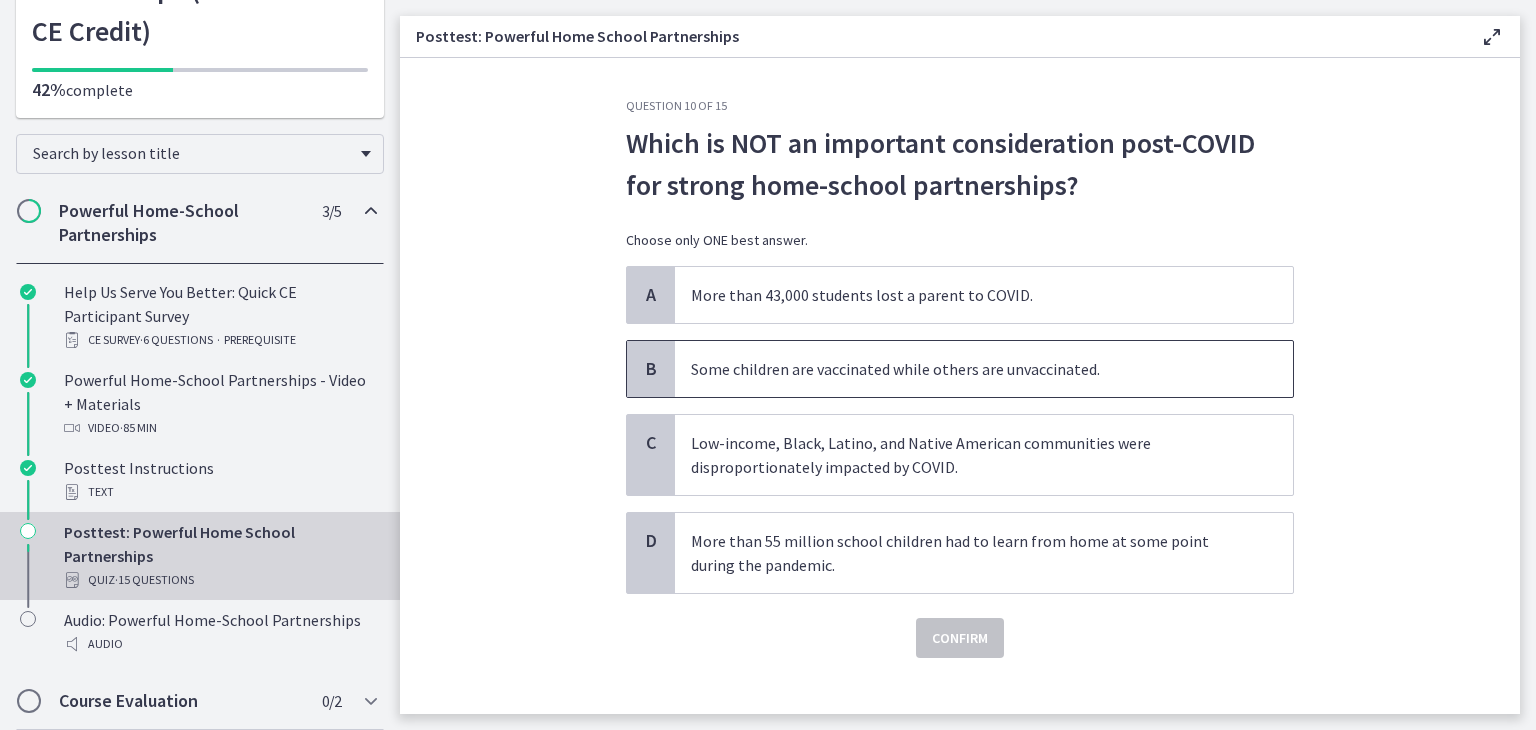 click on "Some children are vaccinated while others are unvaccinated." at bounding box center [964, 369] 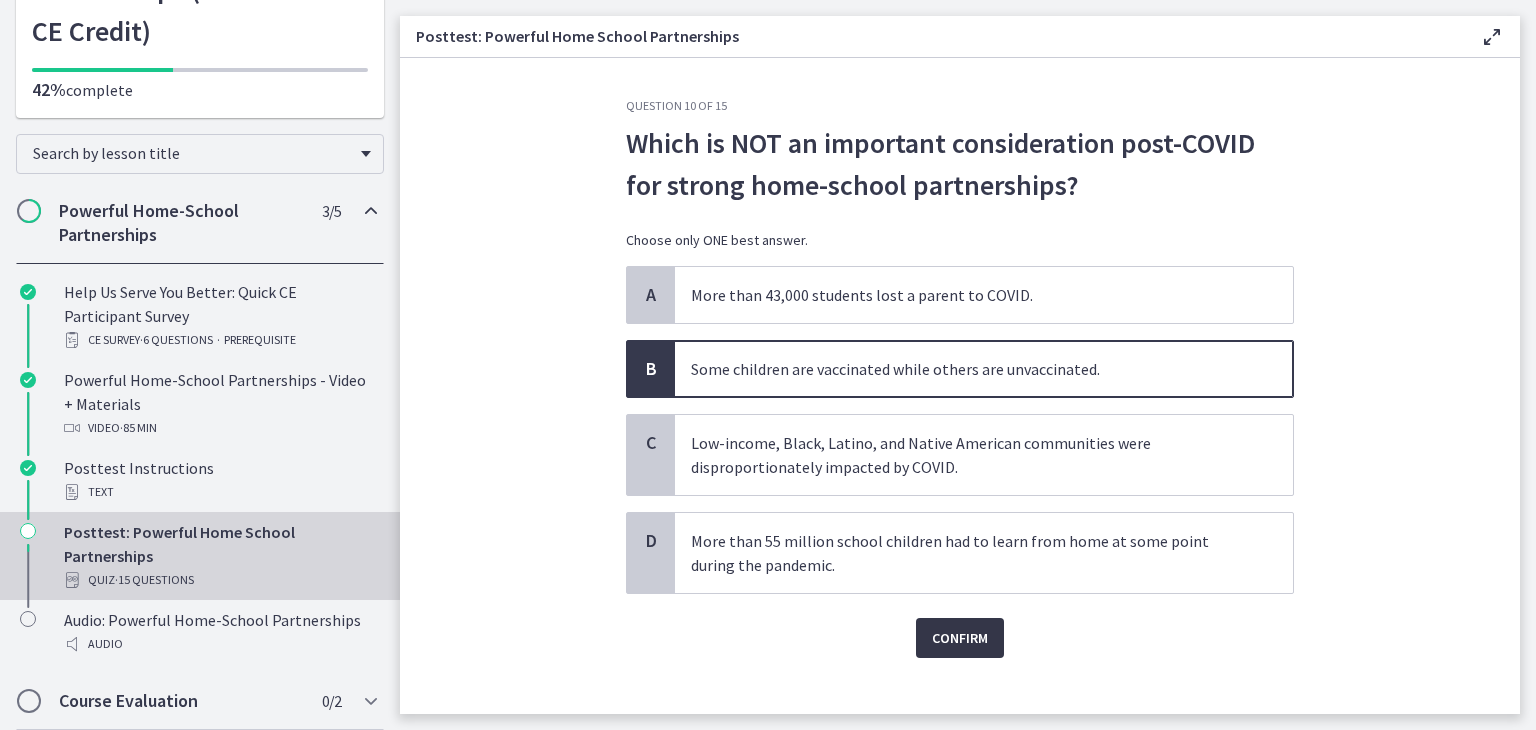 click on "Confirm" at bounding box center [960, 638] 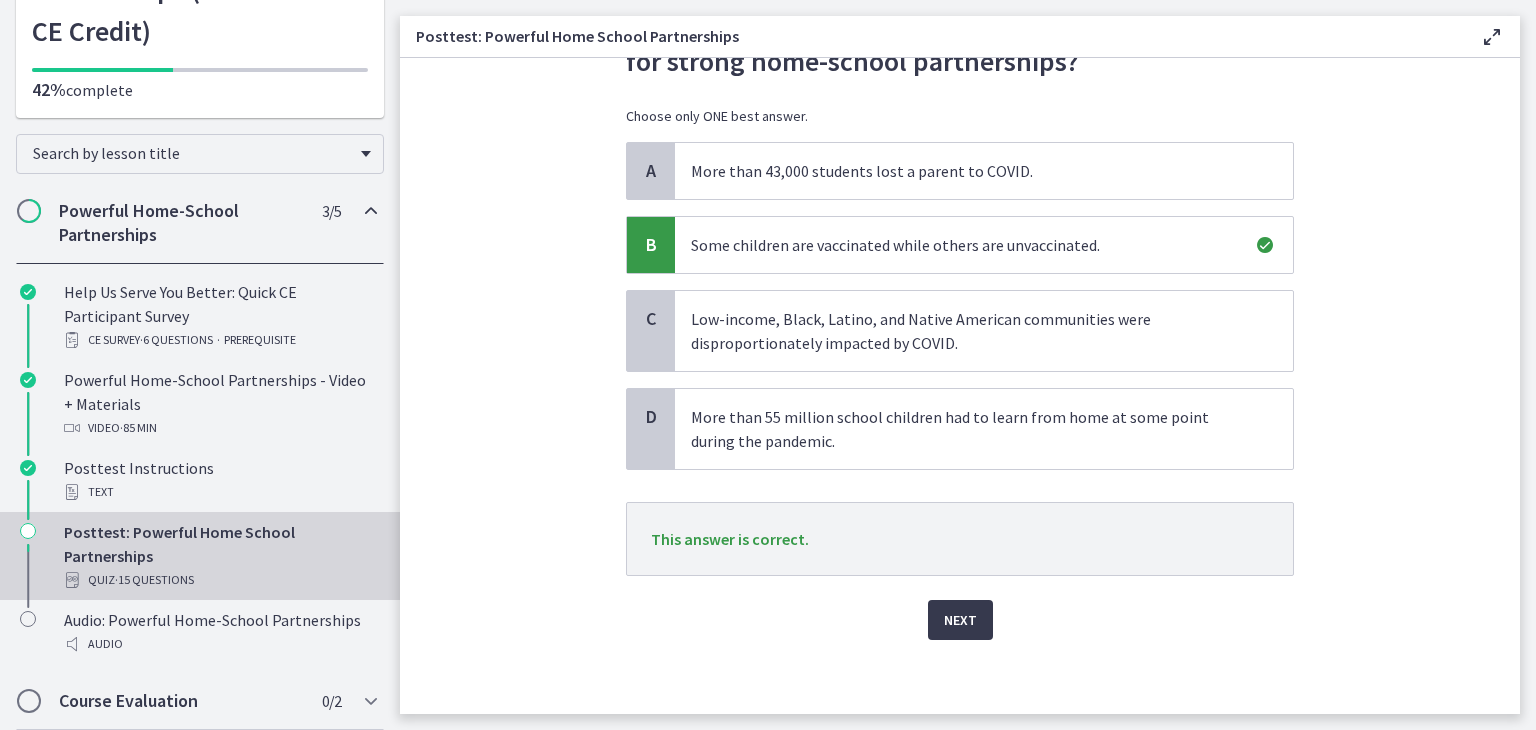 scroll, scrollTop: 128, scrollLeft: 0, axis: vertical 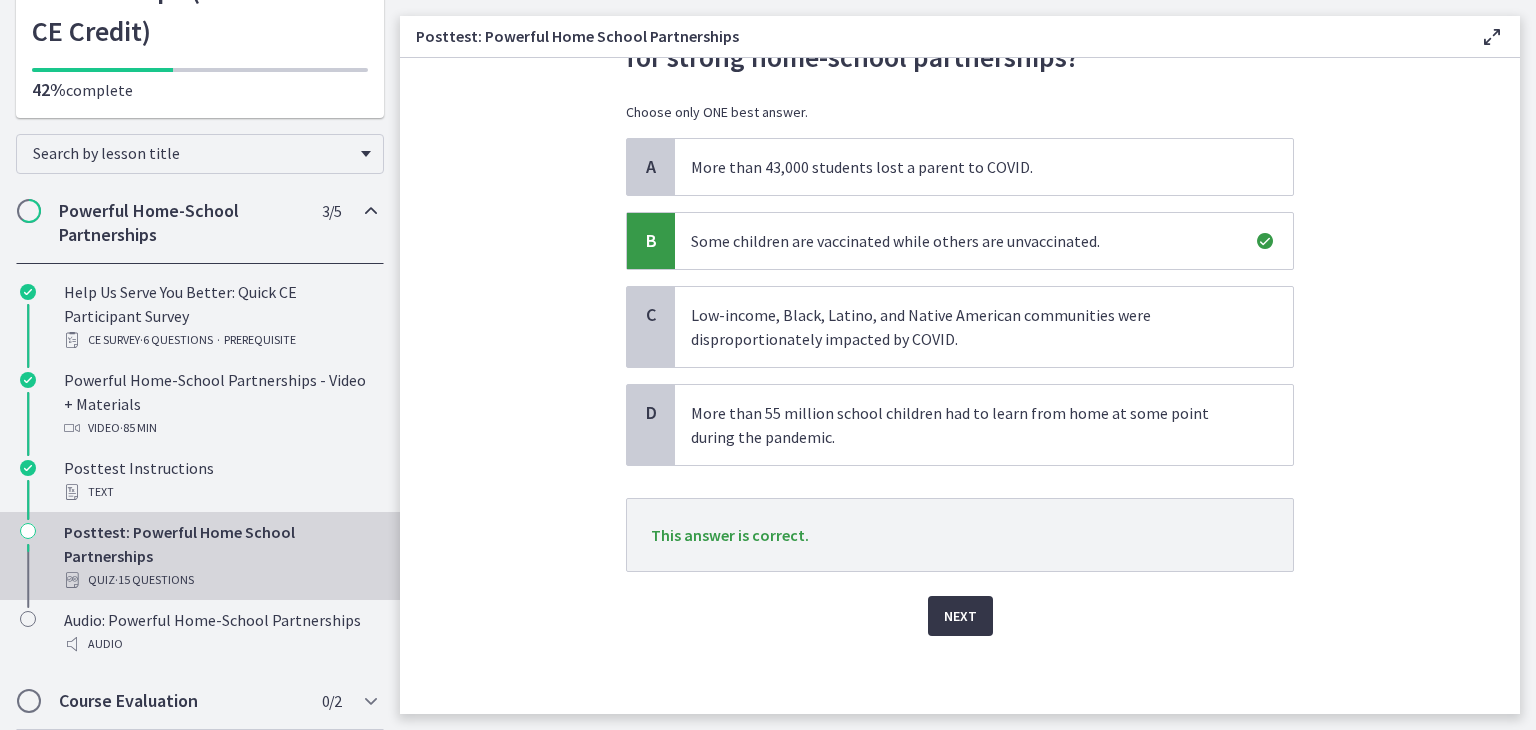 click on "Next" at bounding box center (960, 616) 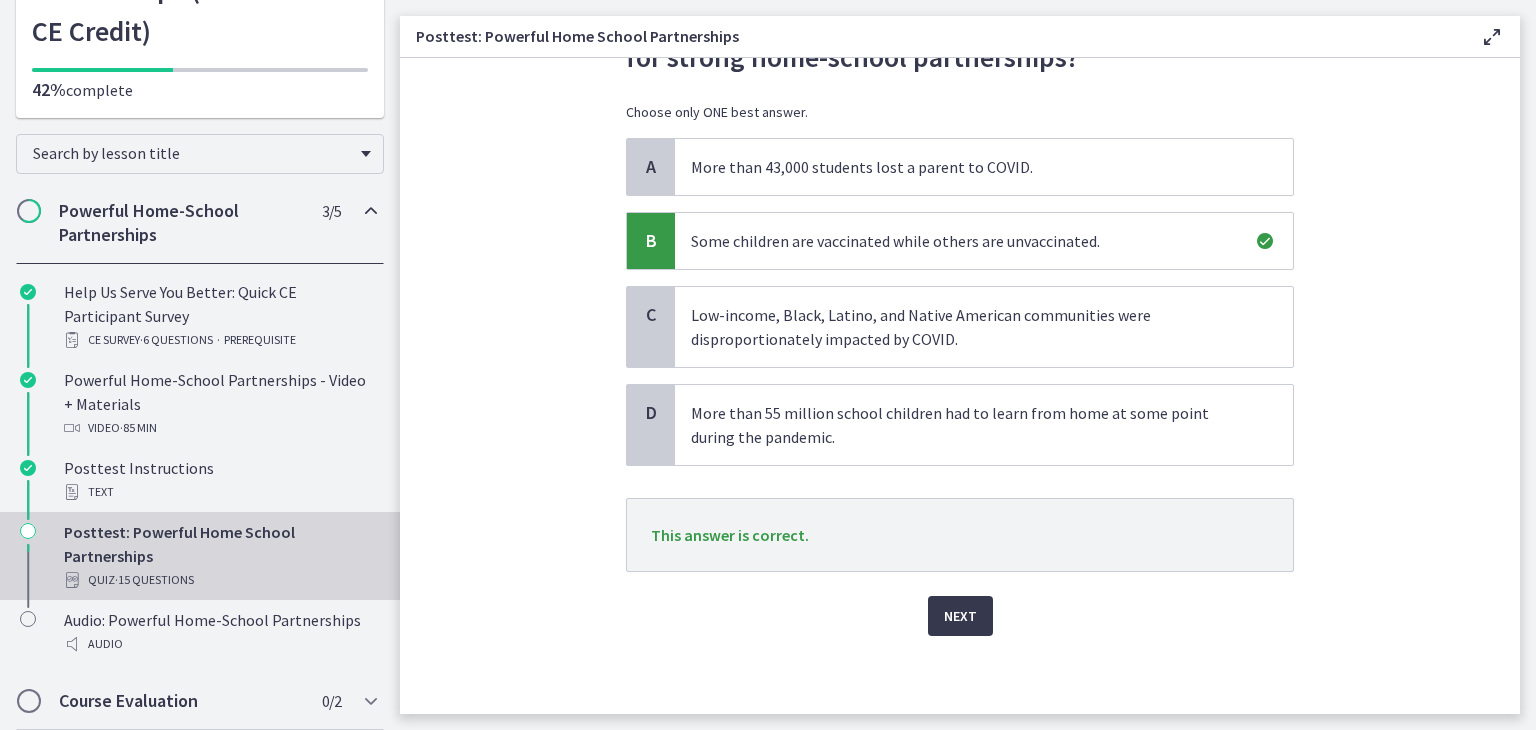 scroll, scrollTop: 0, scrollLeft: 0, axis: both 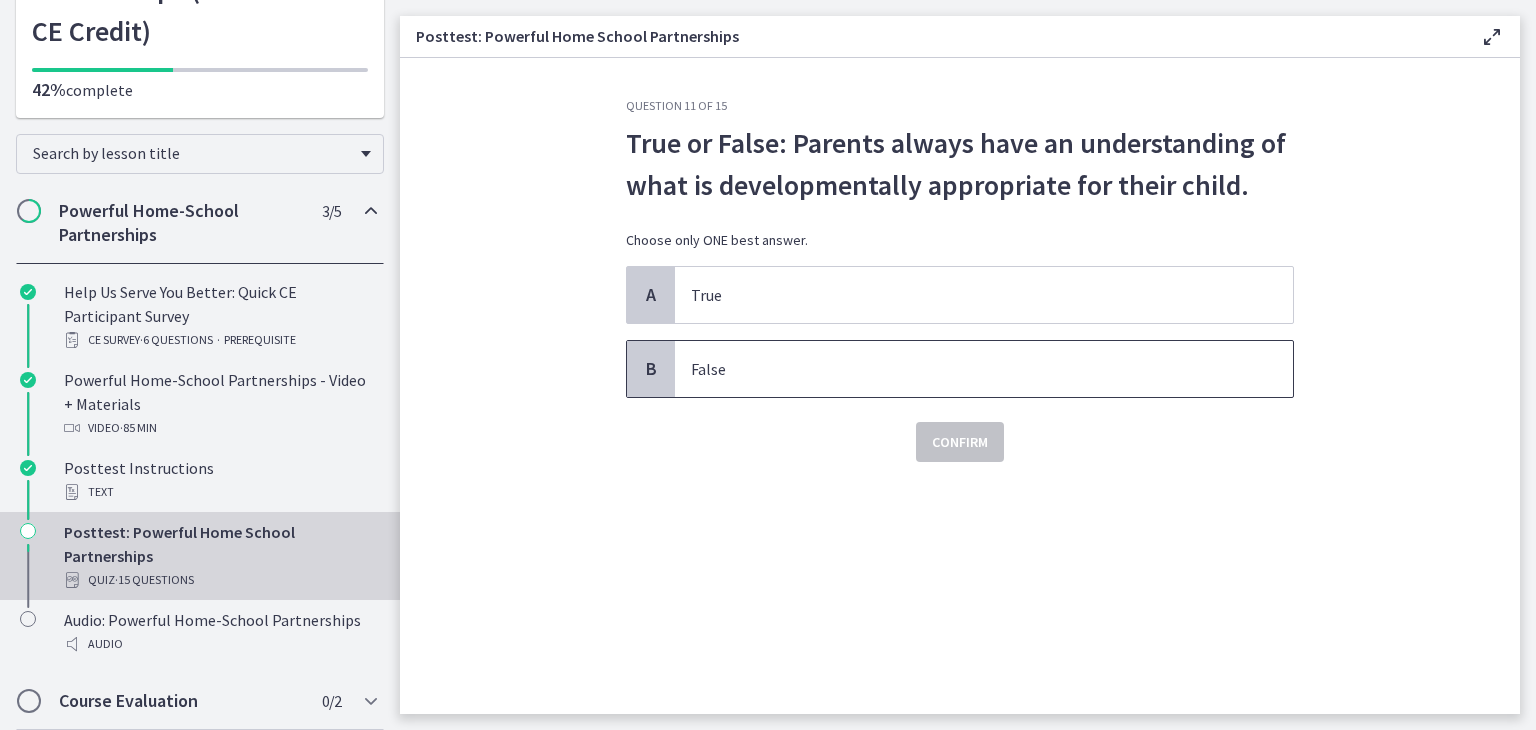 click on "False" at bounding box center (964, 369) 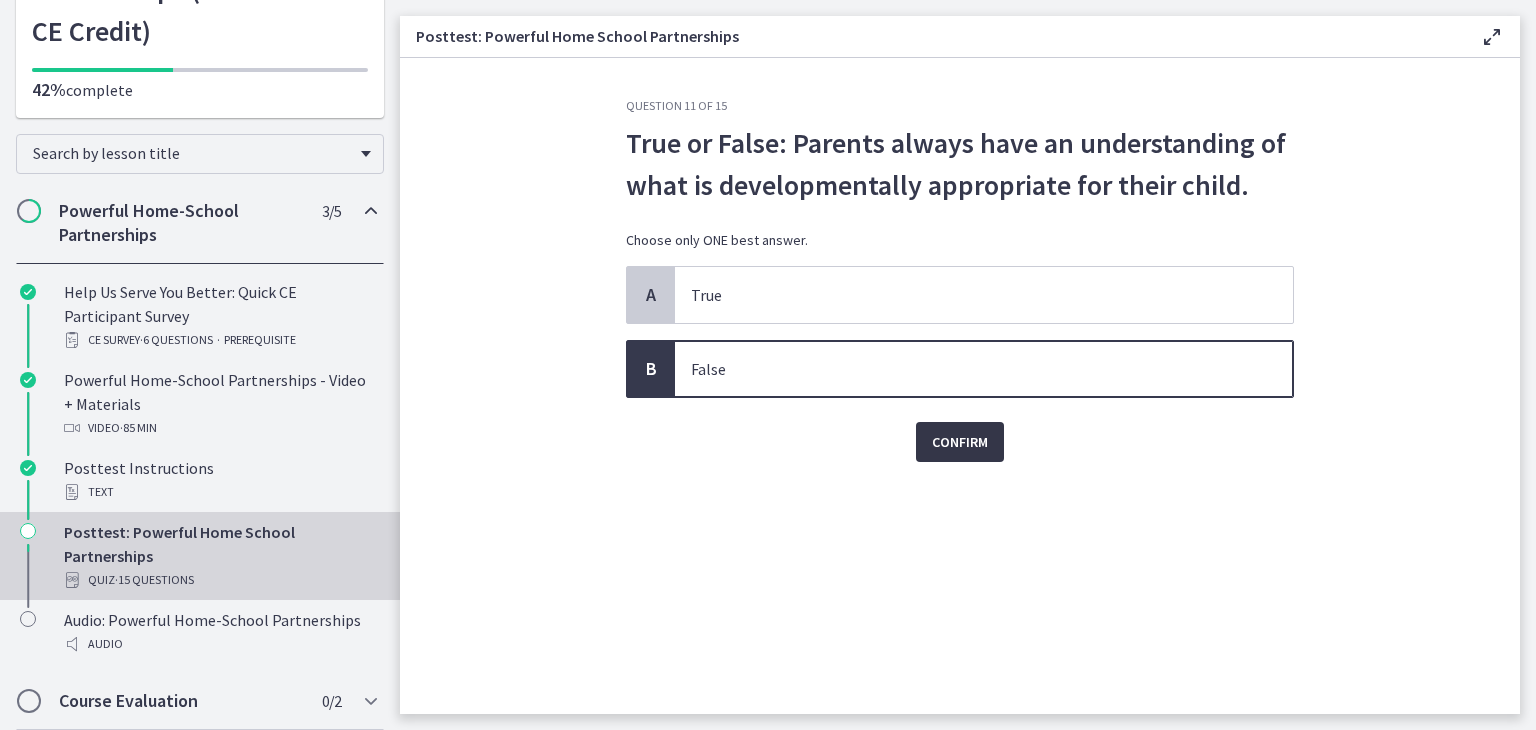 click on "Confirm" at bounding box center (960, 442) 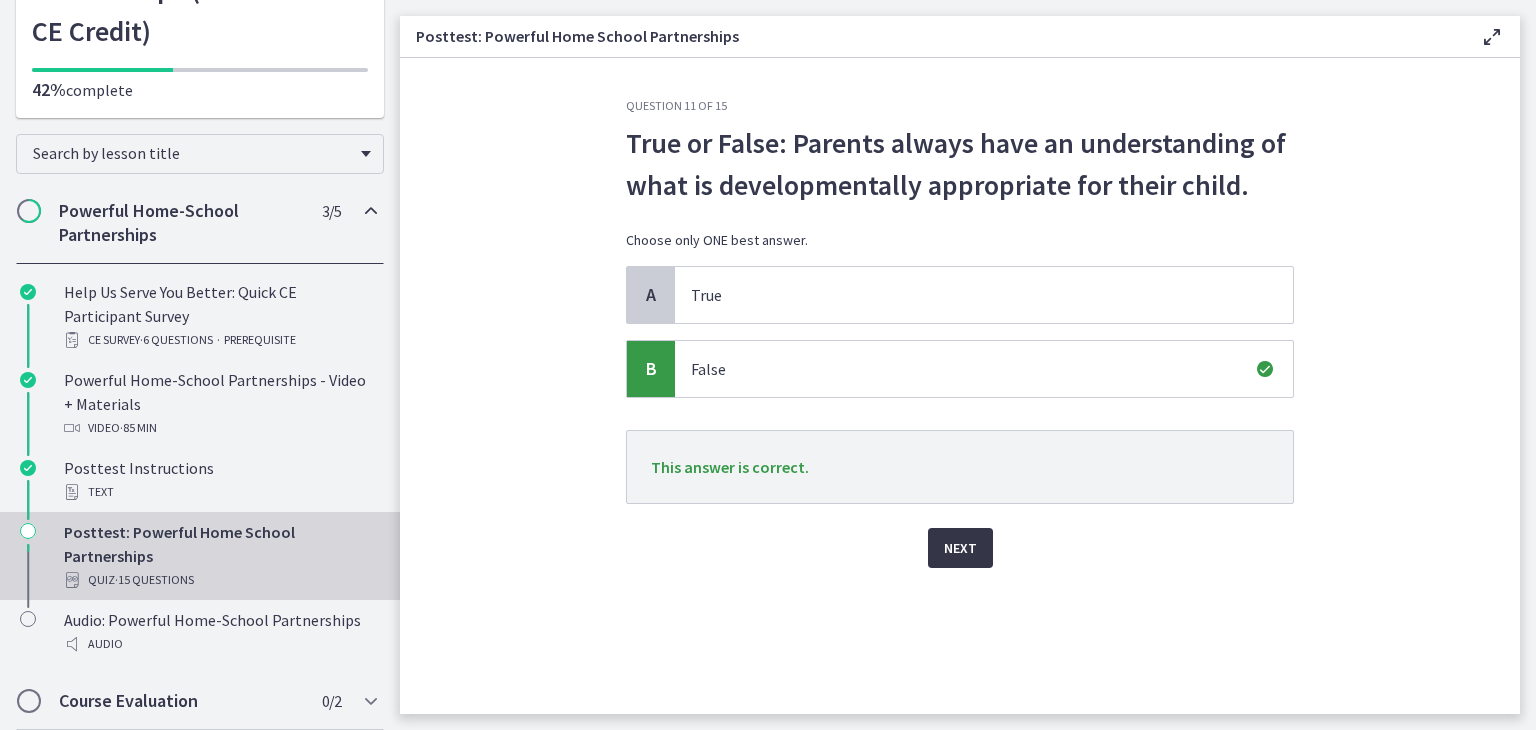 click on "Next" at bounding box center [960, 548] 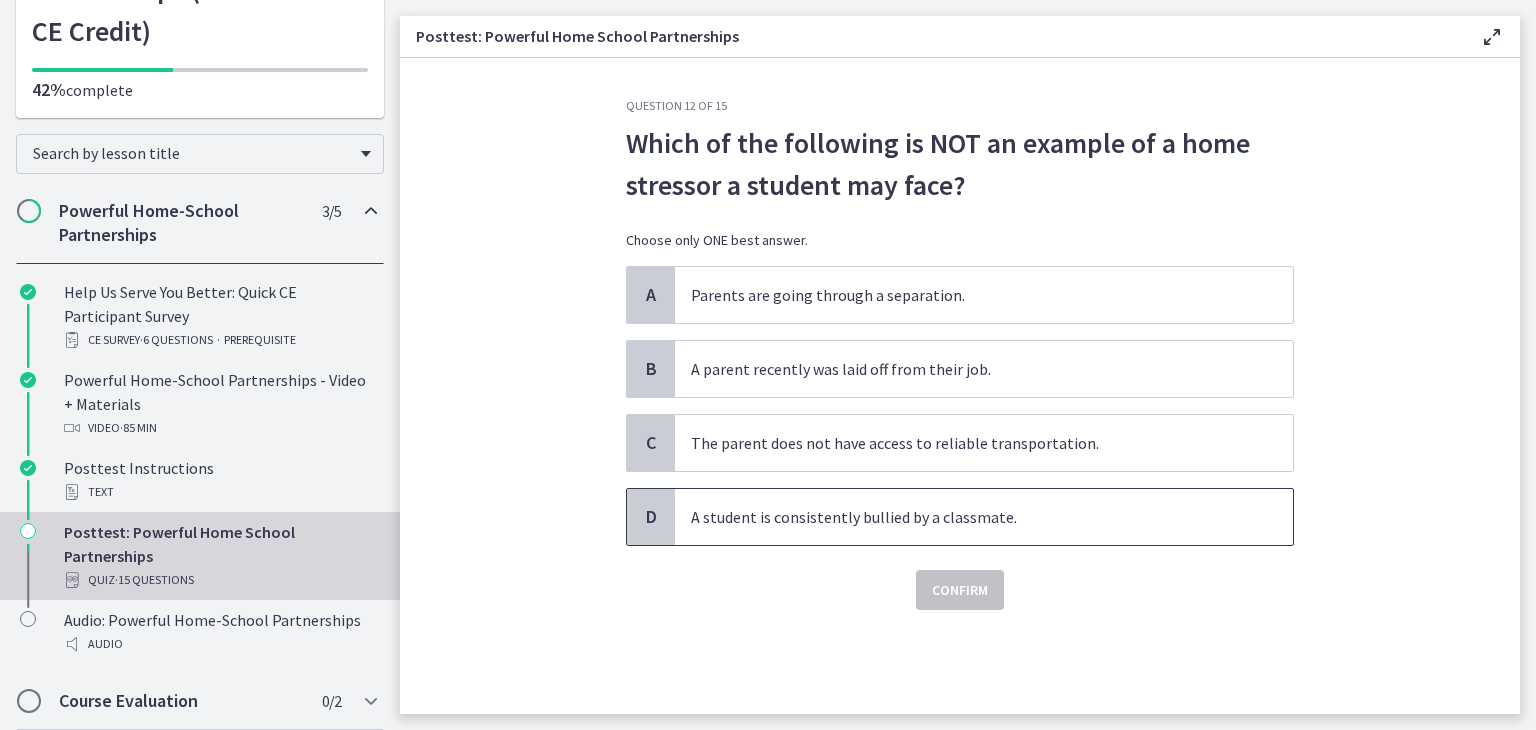 click on "A student is consistently bullied by a classmate." at bounding box center [964, 517] 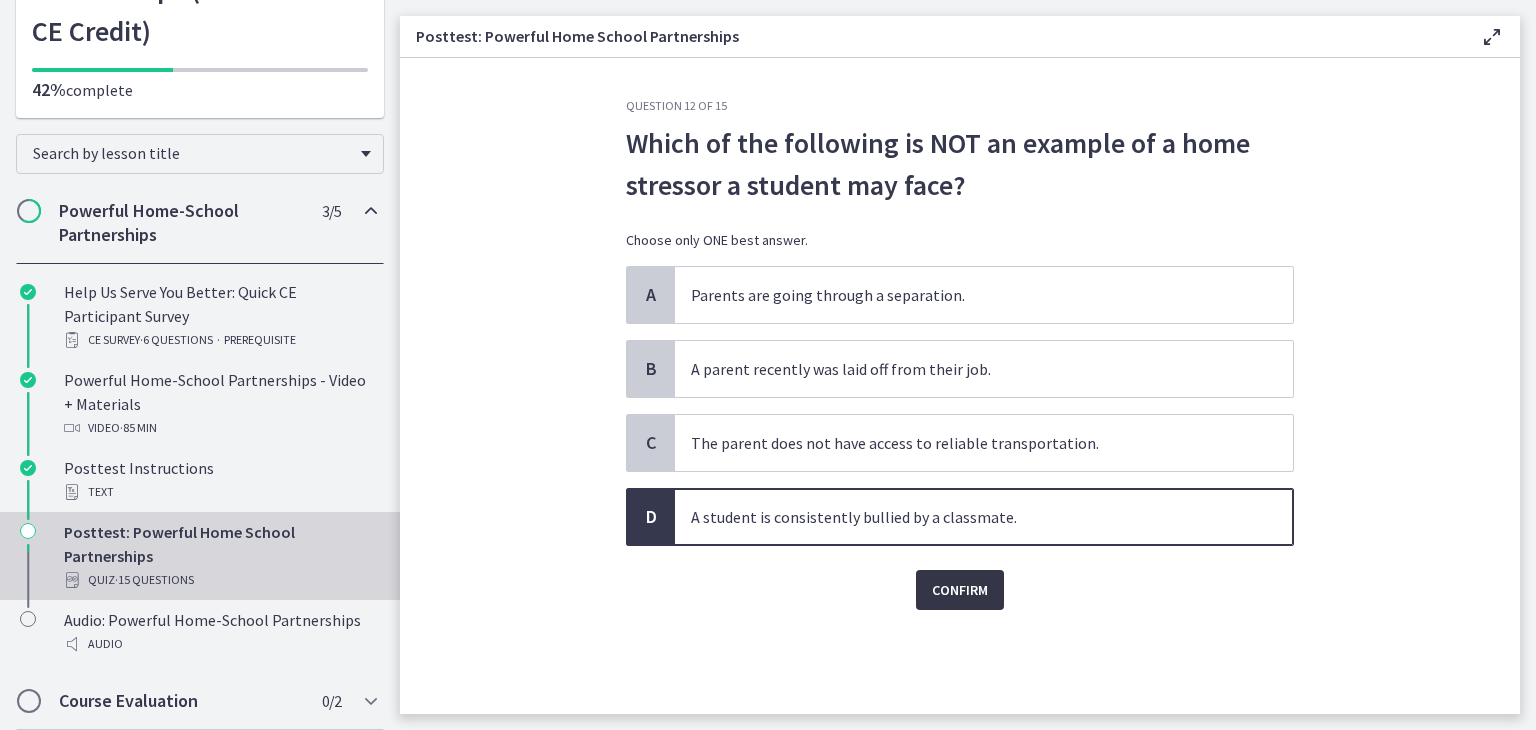drag, startPoint x: 968, startPoint y: 578, endPoint x: 968, endPoint y: 589, distance: 11 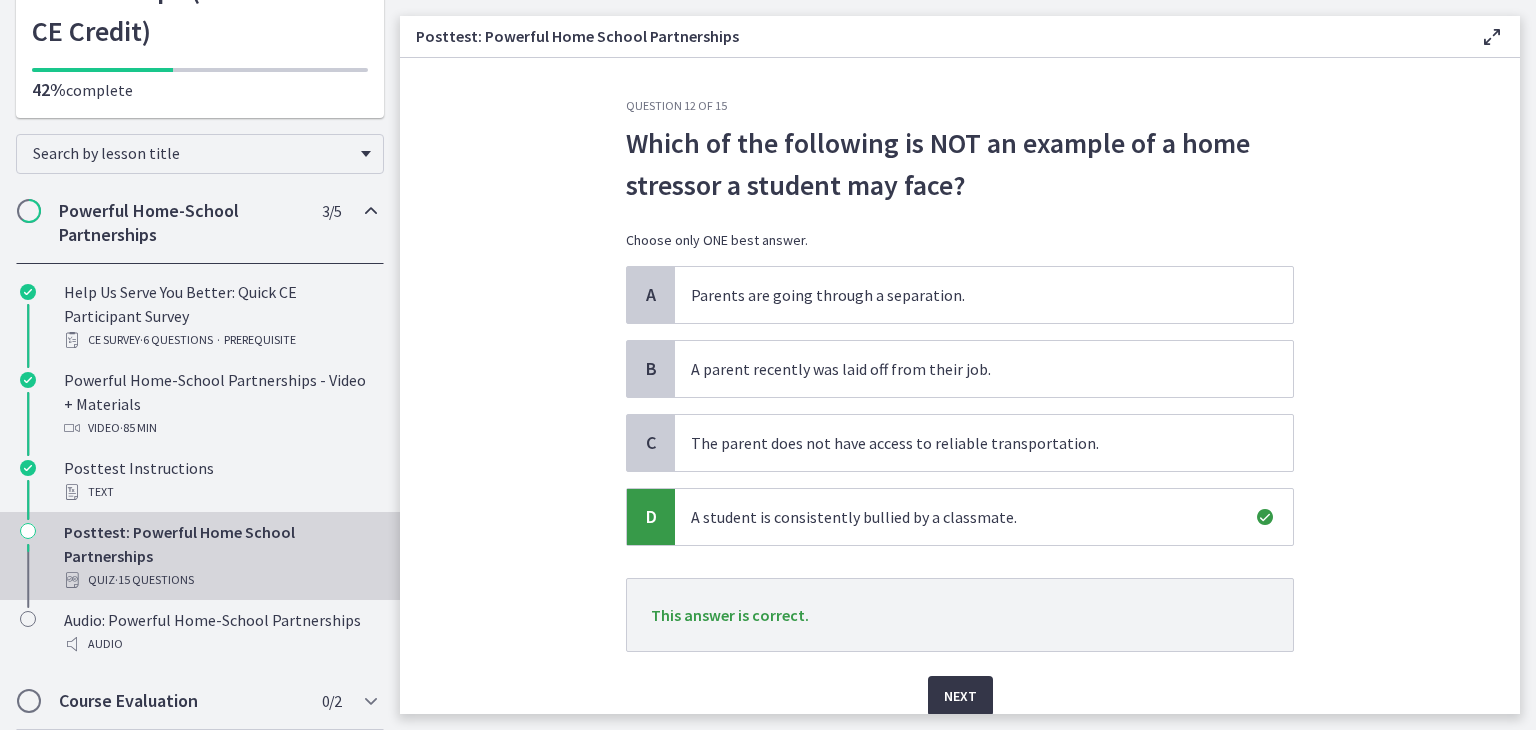 click on "Next" at bounding box center (960, 696) 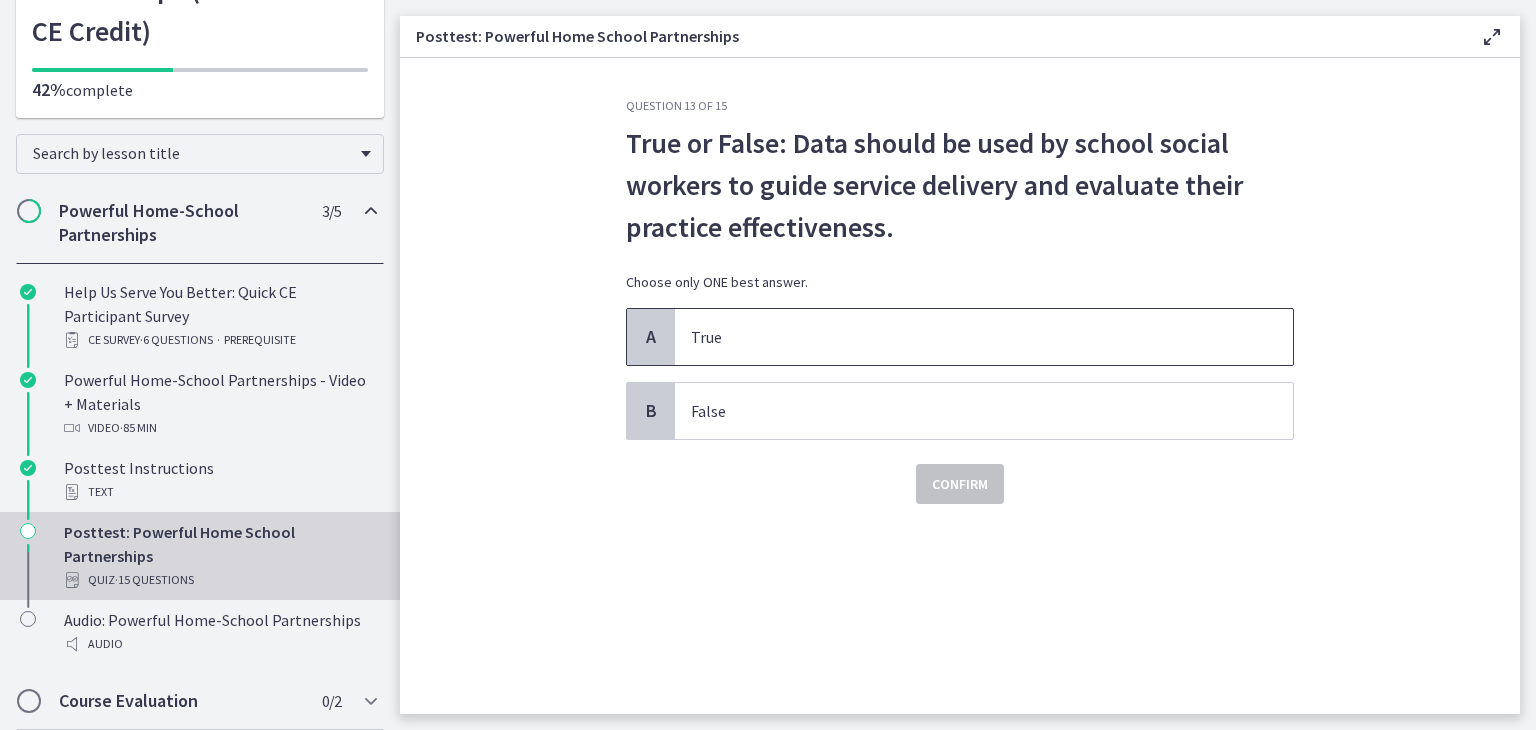 click on "True" at bounding box center [964, 337] 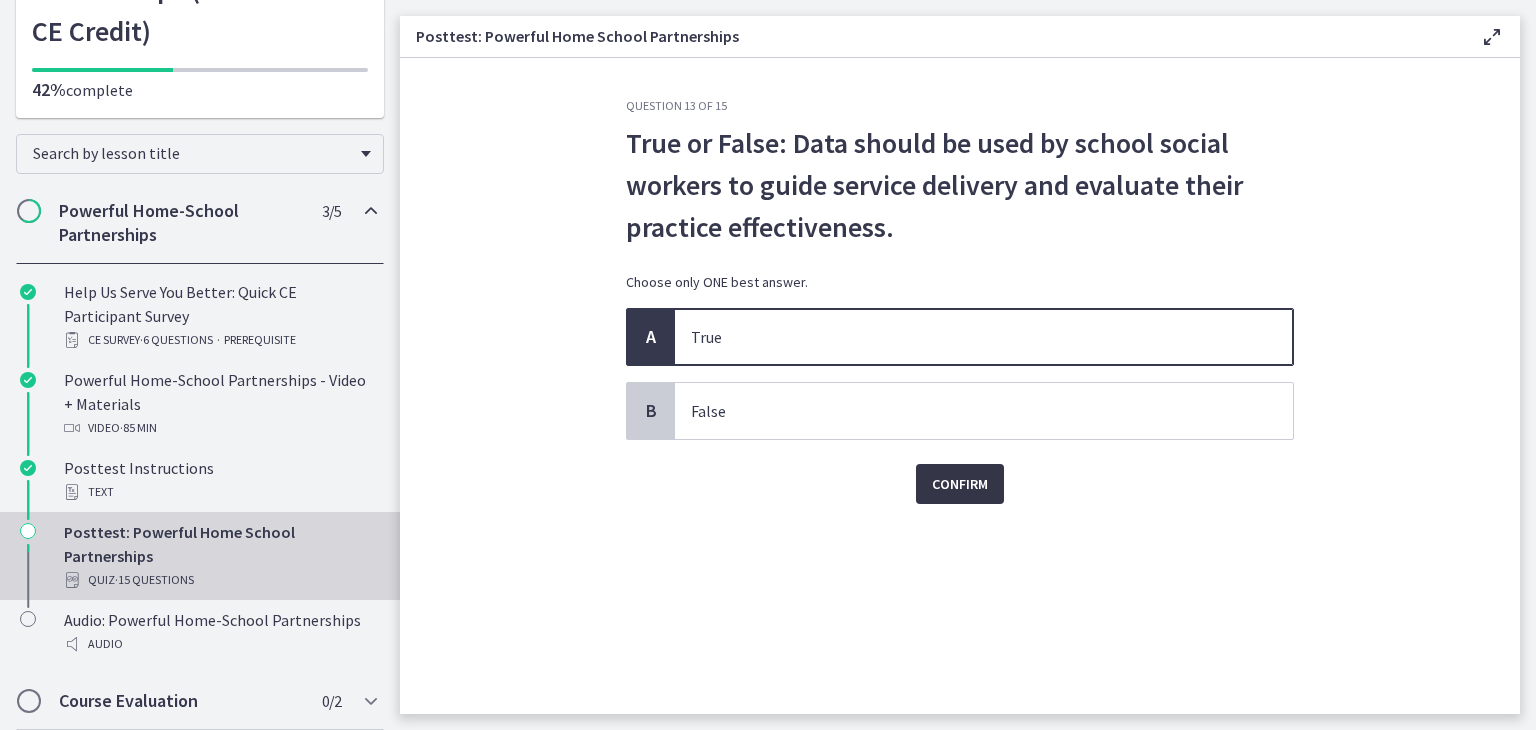 click on "Confirm" at bounding box center [960, 484] 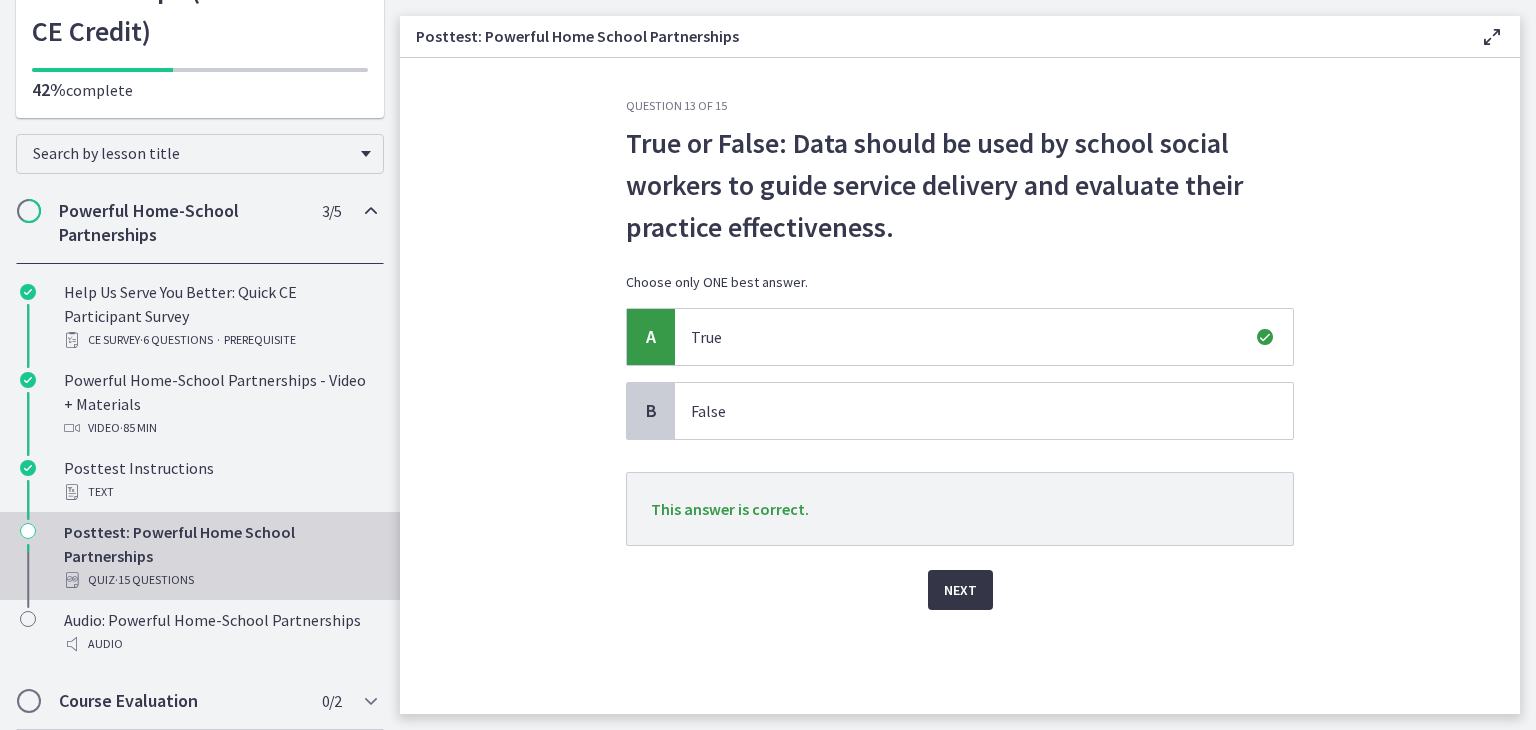 click on "Next" at bounding box center (960, 590) 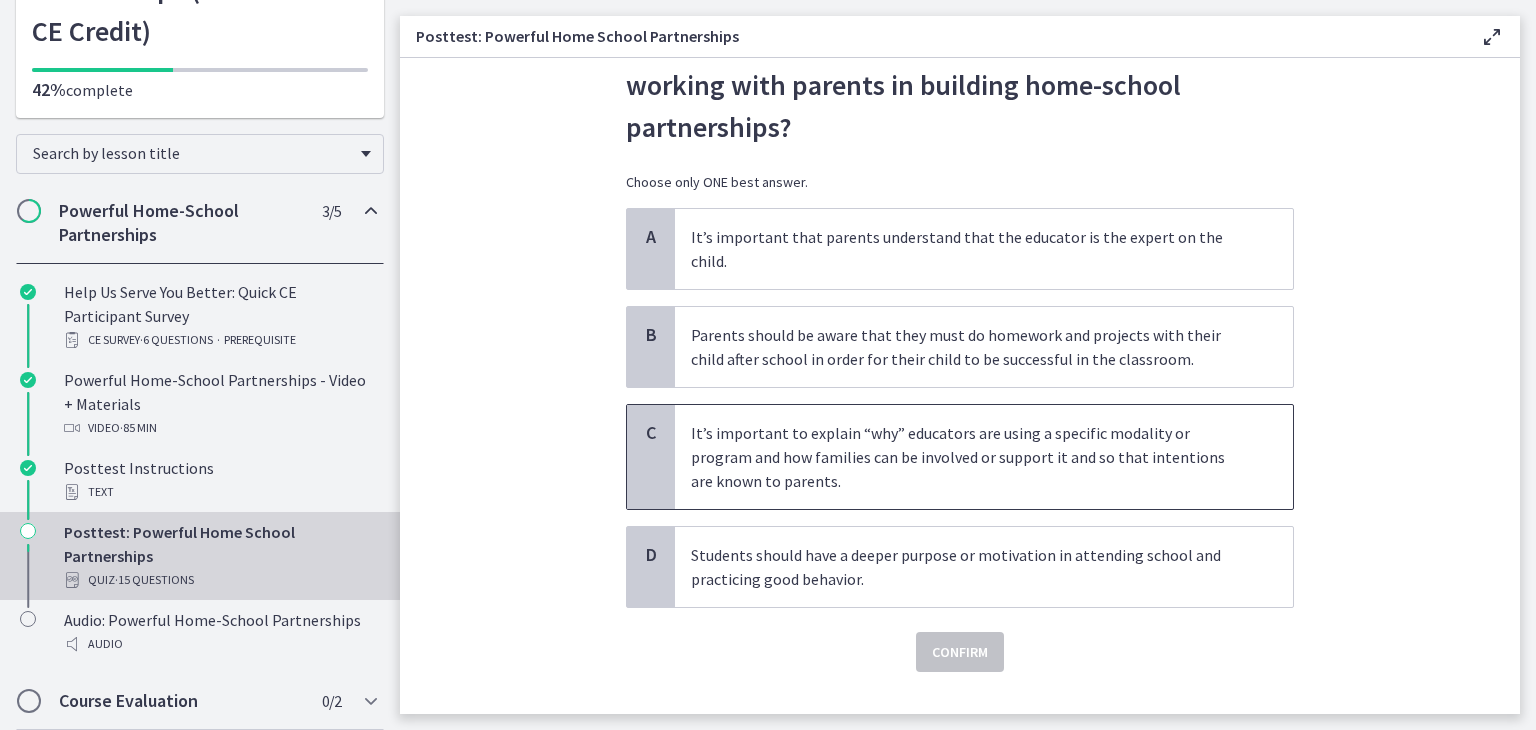 scroll, scrollTop: 0, scrollLeft: 0, axis: both 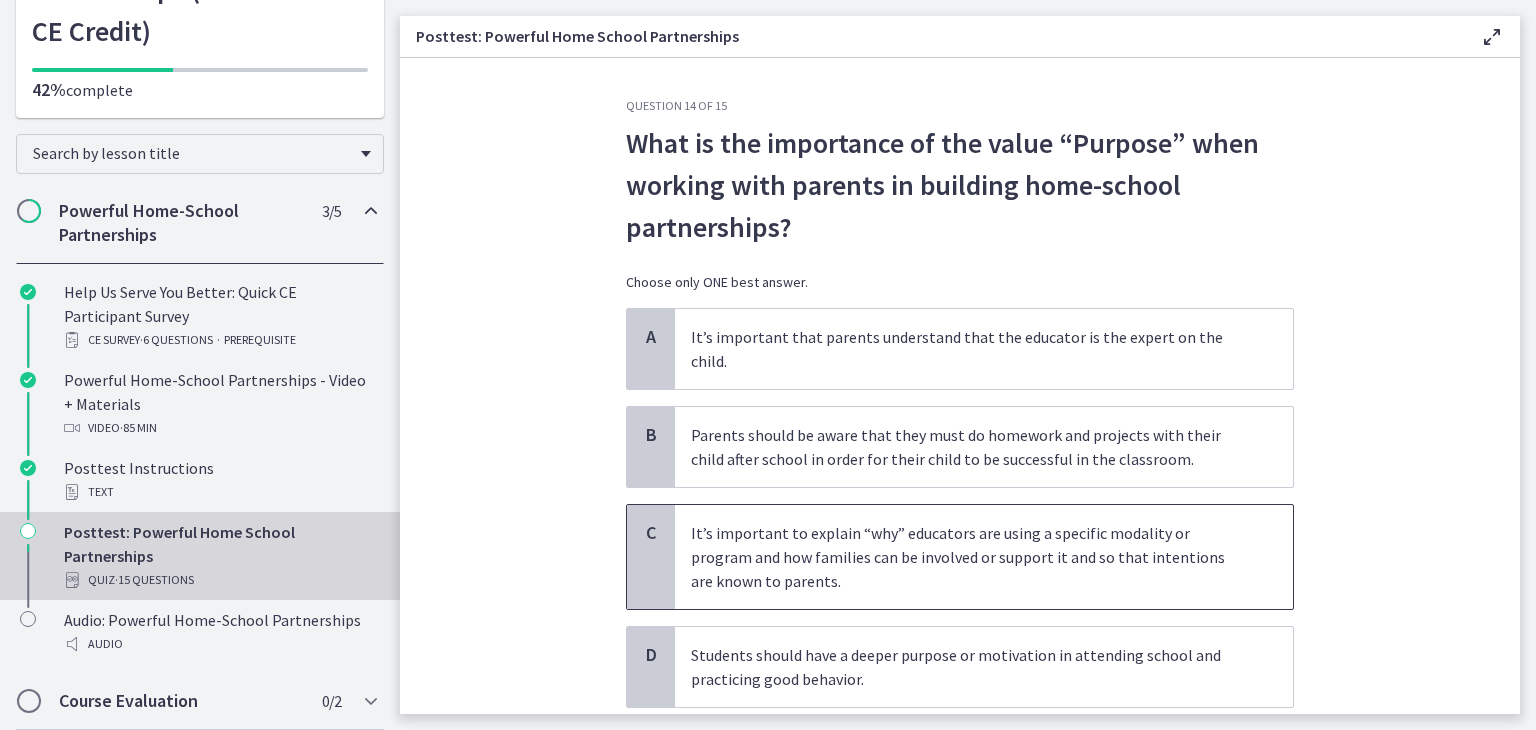 click on "It’s important to explain “why” educators are using a specific modality or program and how families can be involved or support it and so that intentions are known to parents." at bounding box center [964, 557] 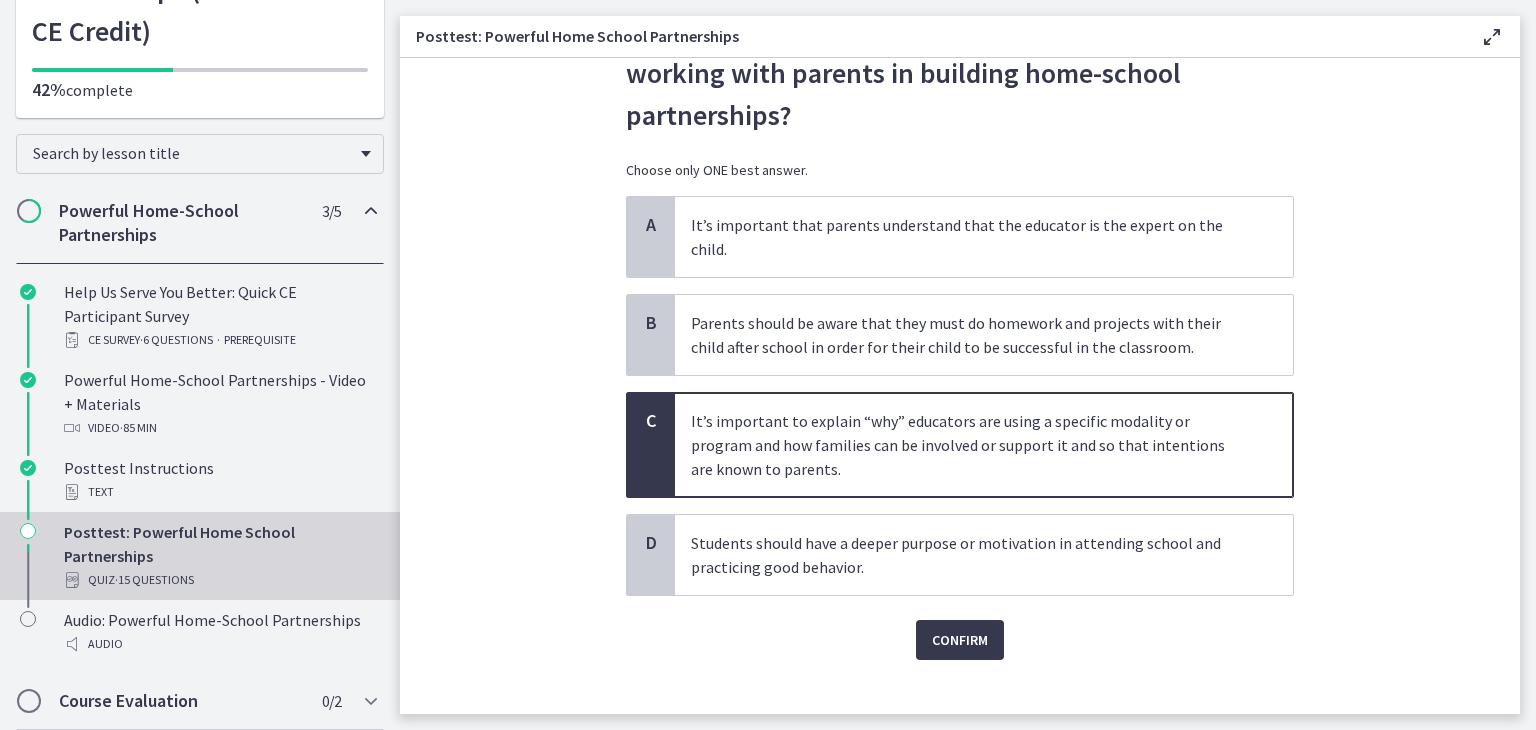 scroll, scrollTop: 112, scrollLeft: 0, axis: vertical 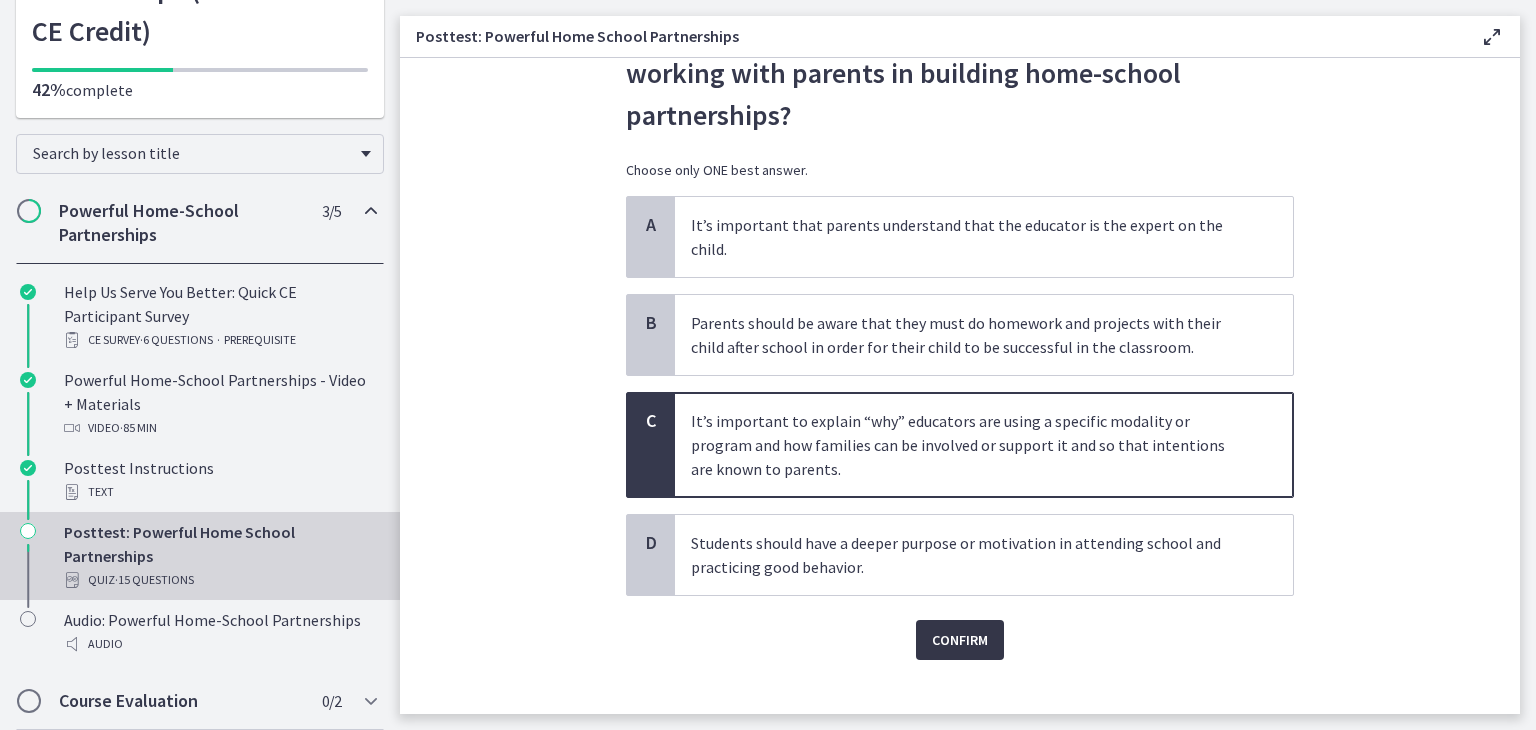 click on "Confirm" at bounding box center (960, 640) 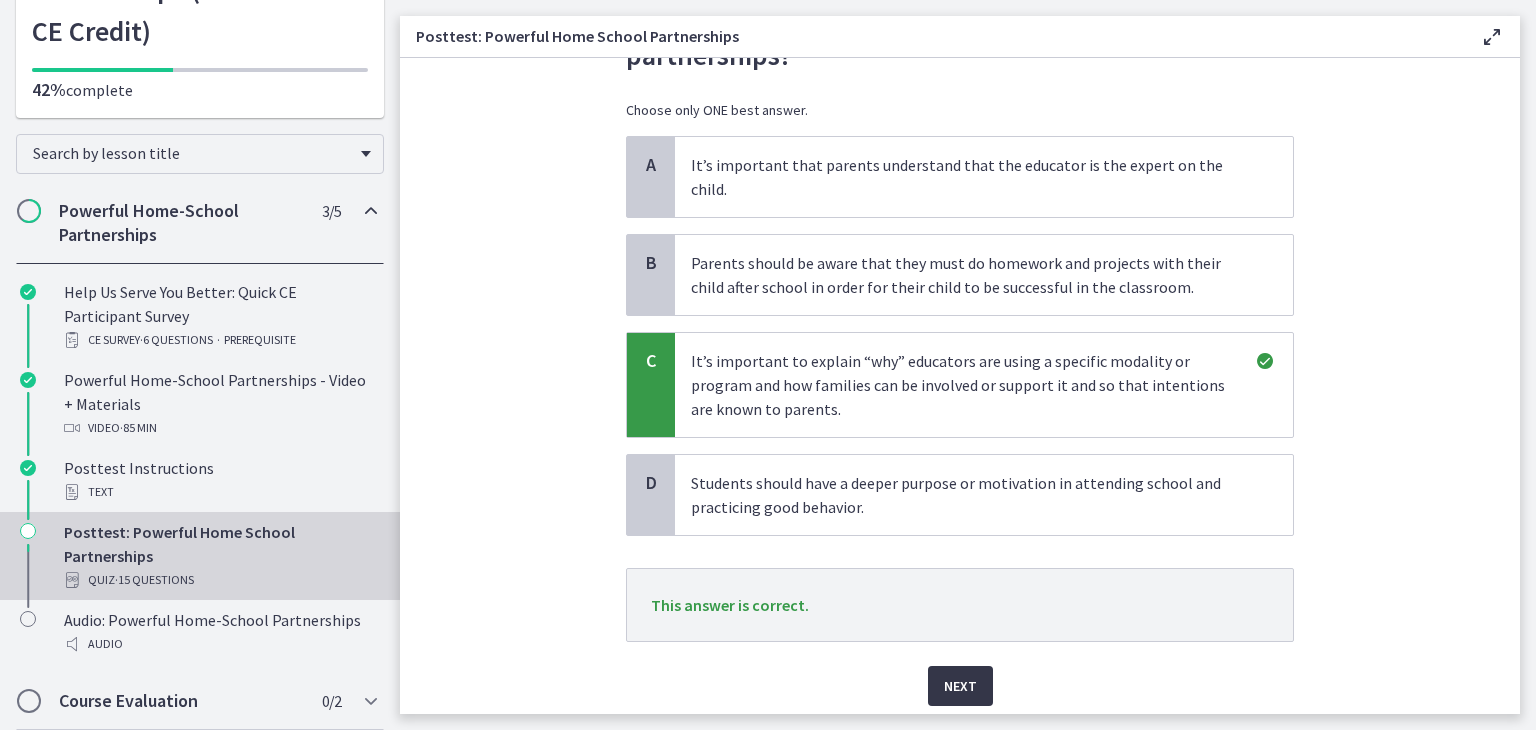 scroll, scrollTop: 218, scrollLeft: 0, axis: vertical 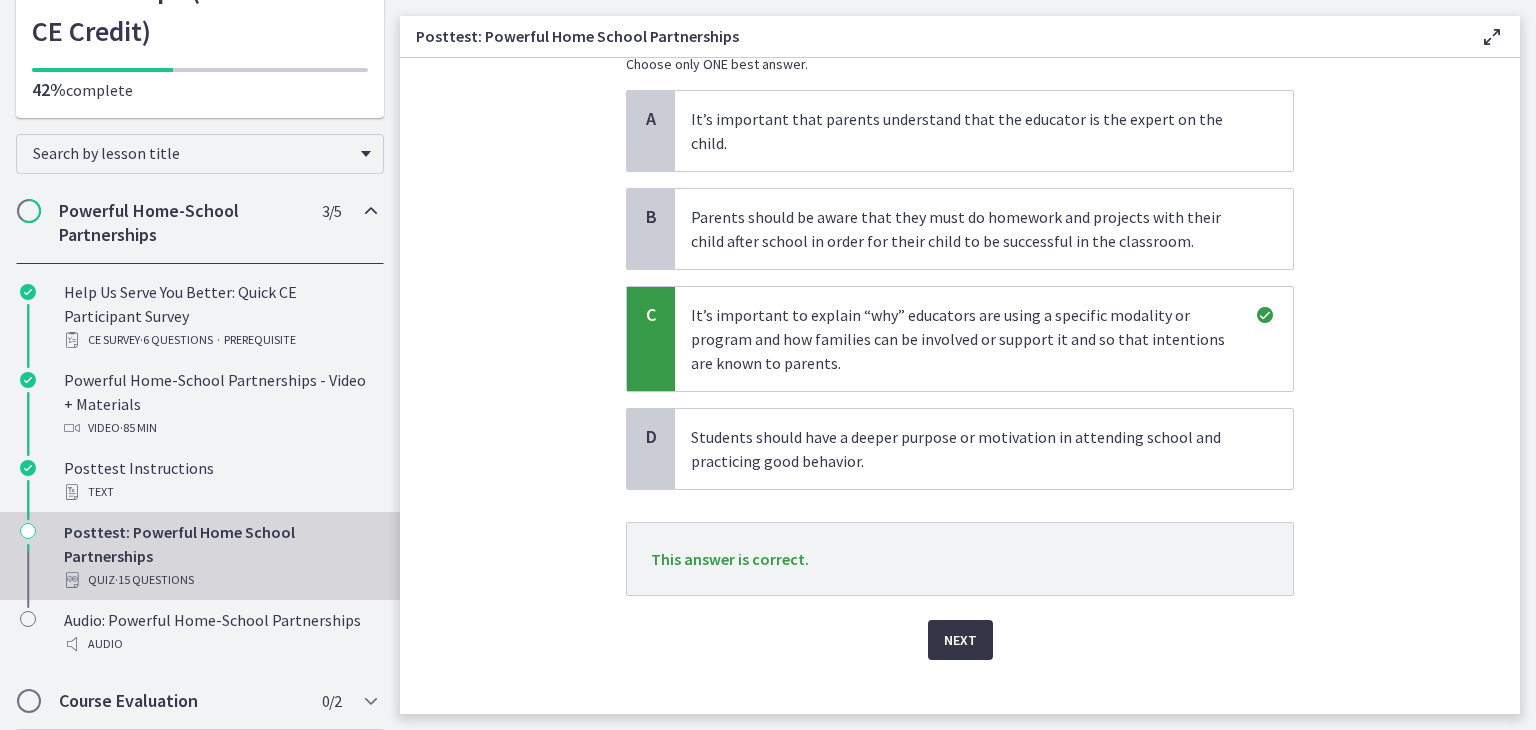 click on "Next" at bounding box center [960, 640] 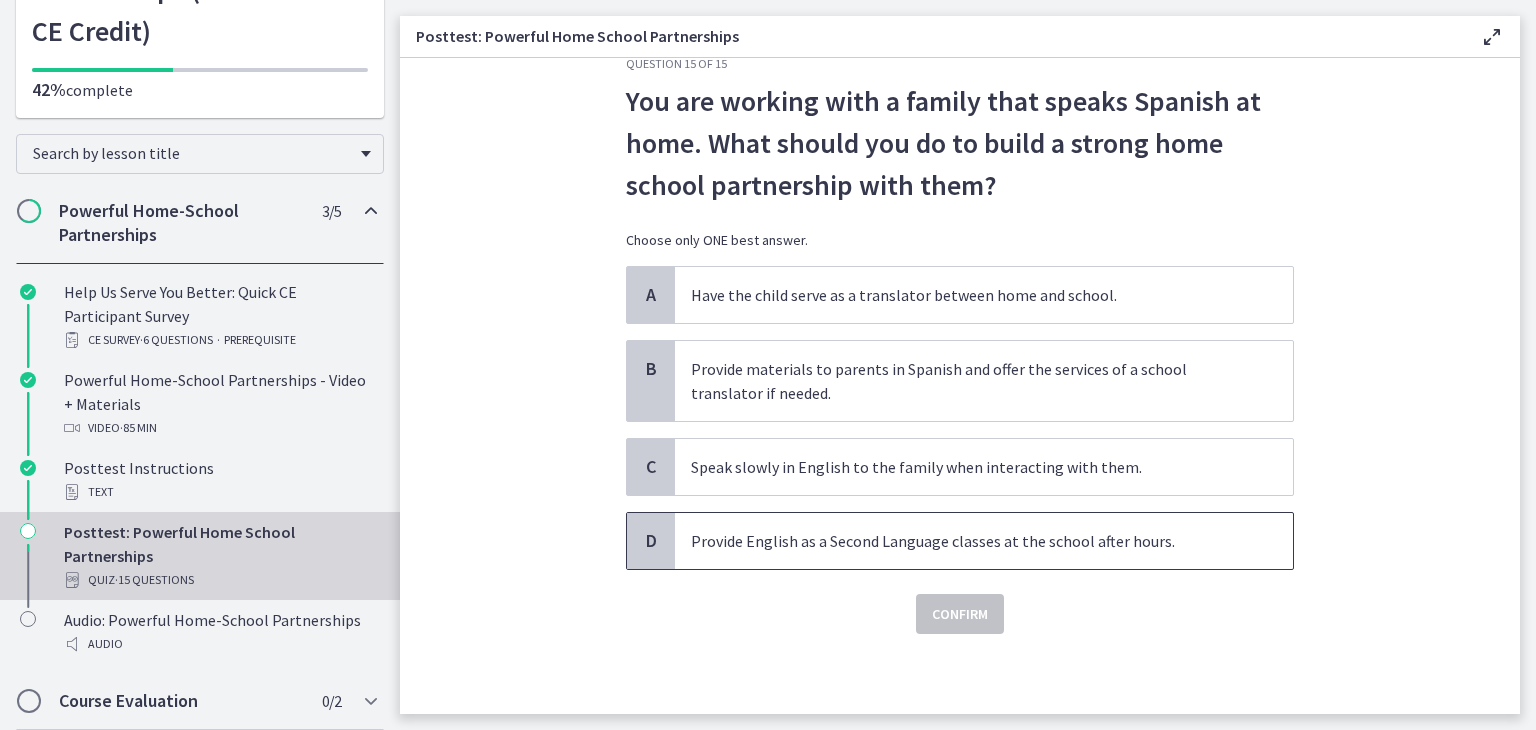 scroll, scrollTop: 0, scrollLeft: 0, axis: both 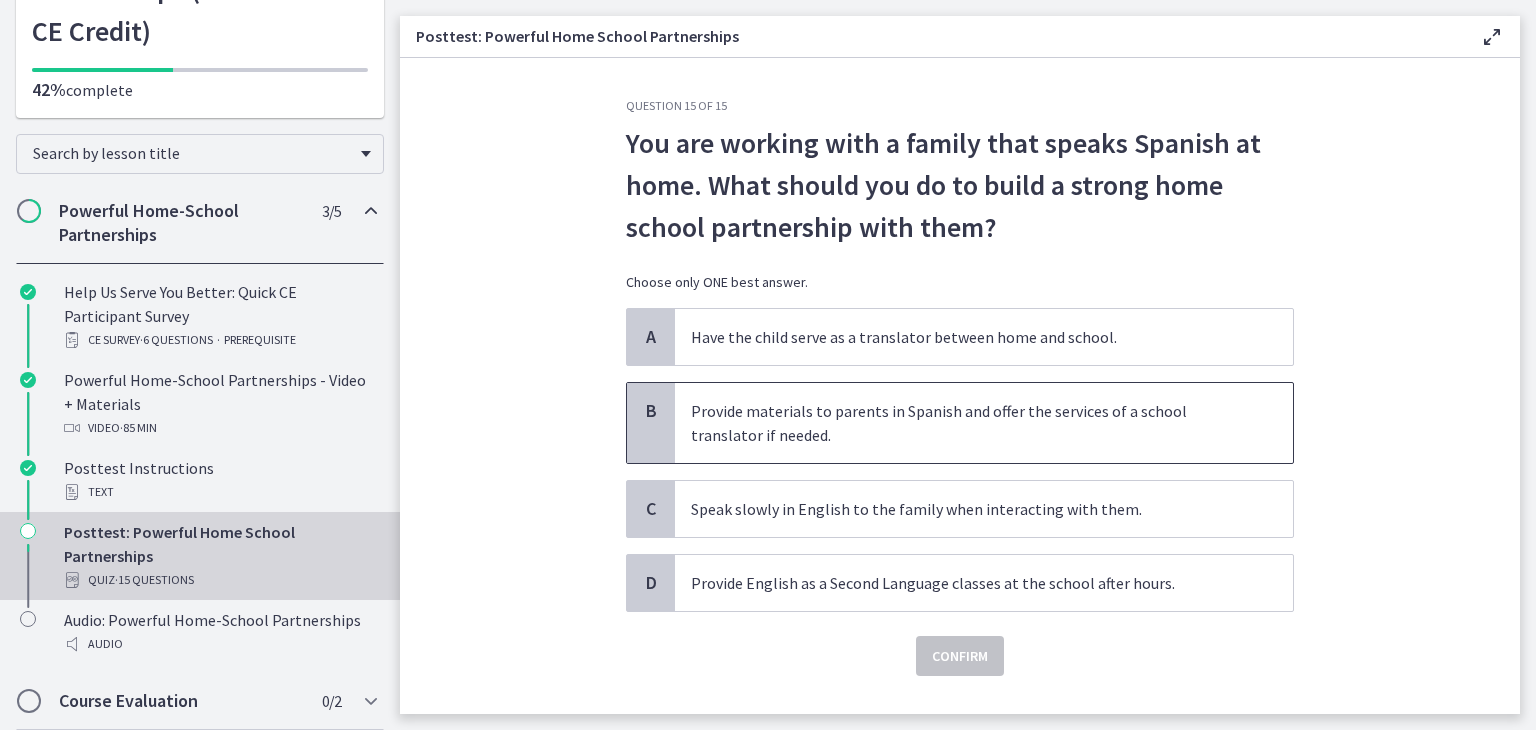 click on "Provide materials to parents in Spanish and offer the services of a school translator if needed." at bounding box center (964, 423) 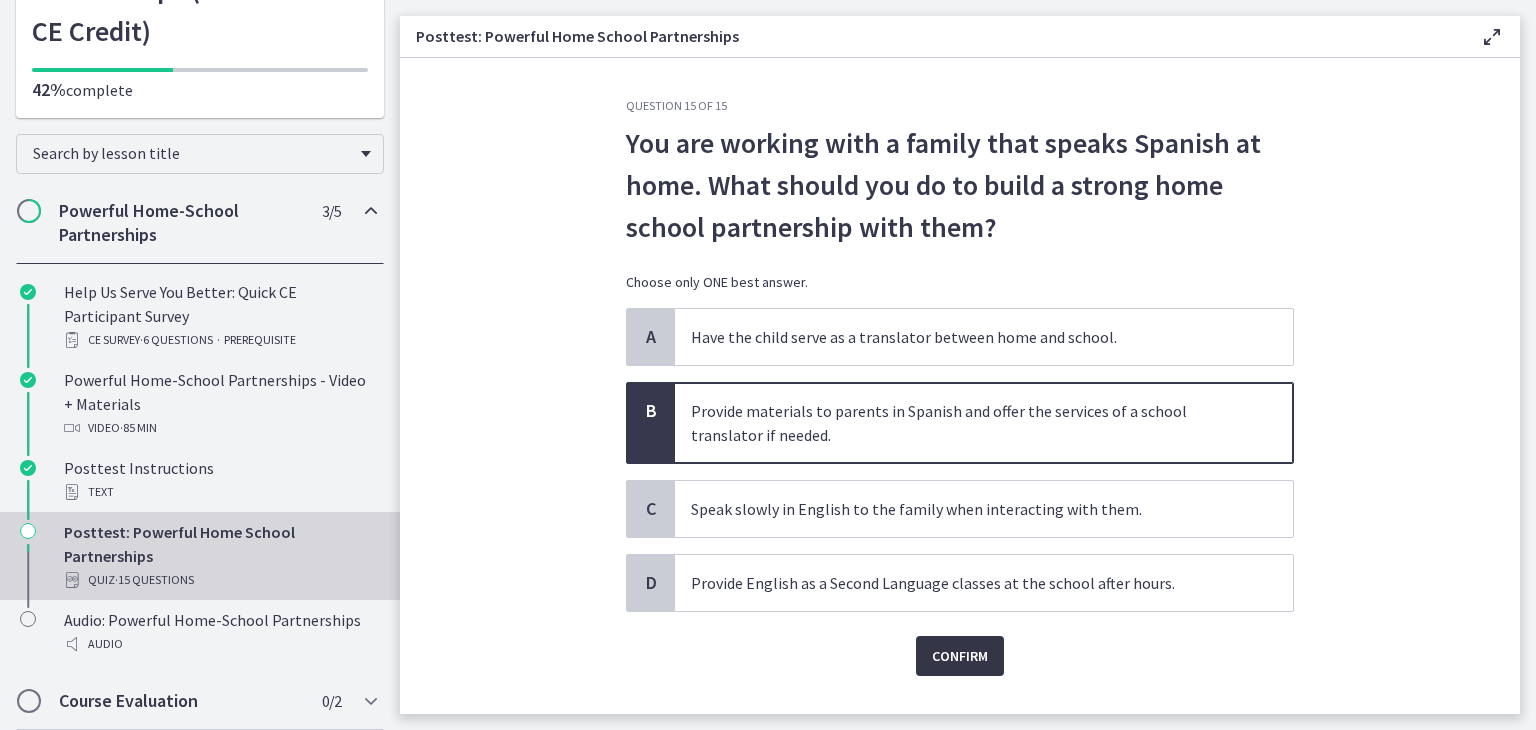 click on "Confirm" at bounding box center [960, 656] 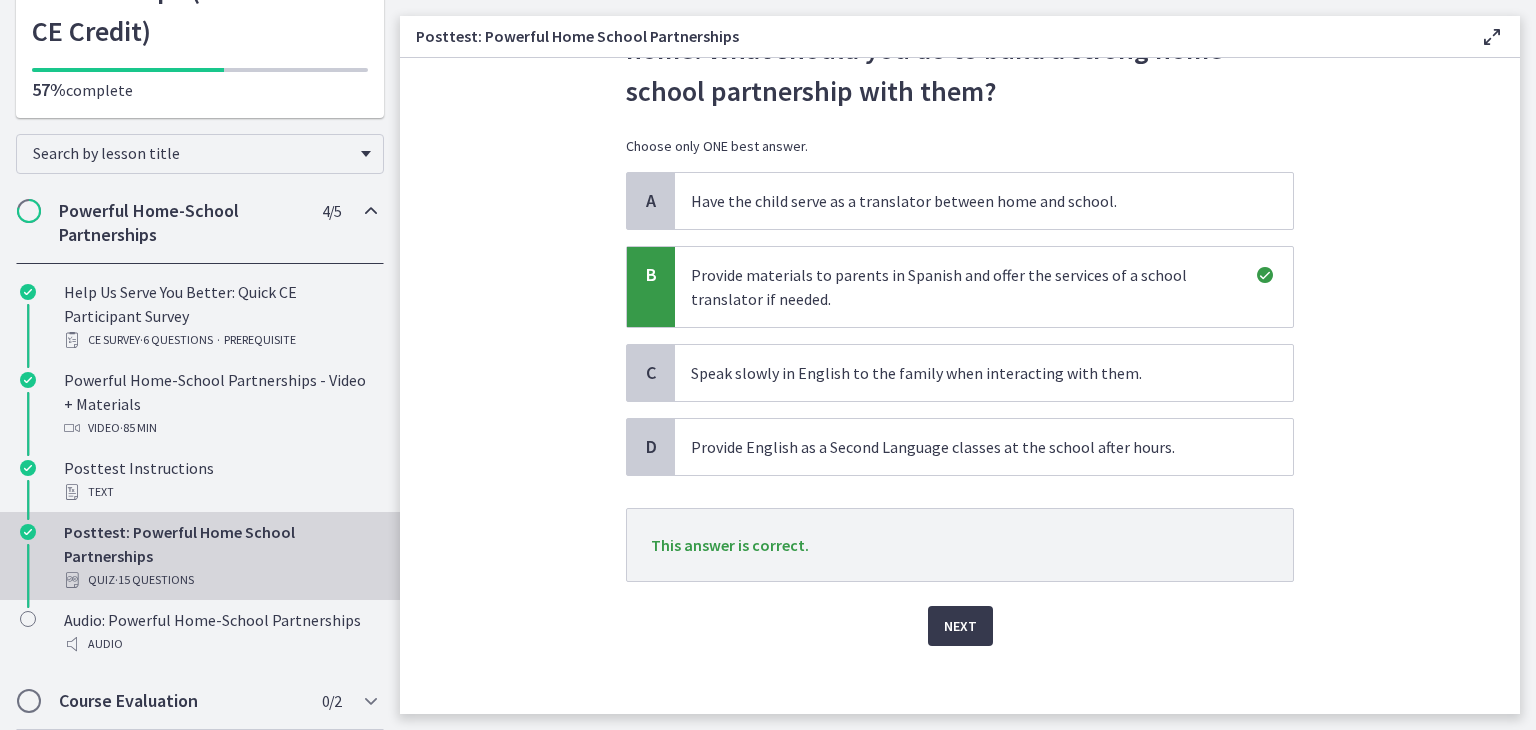 scroll, scrollTop: 146, scrollLeft: 0, axis: vertical 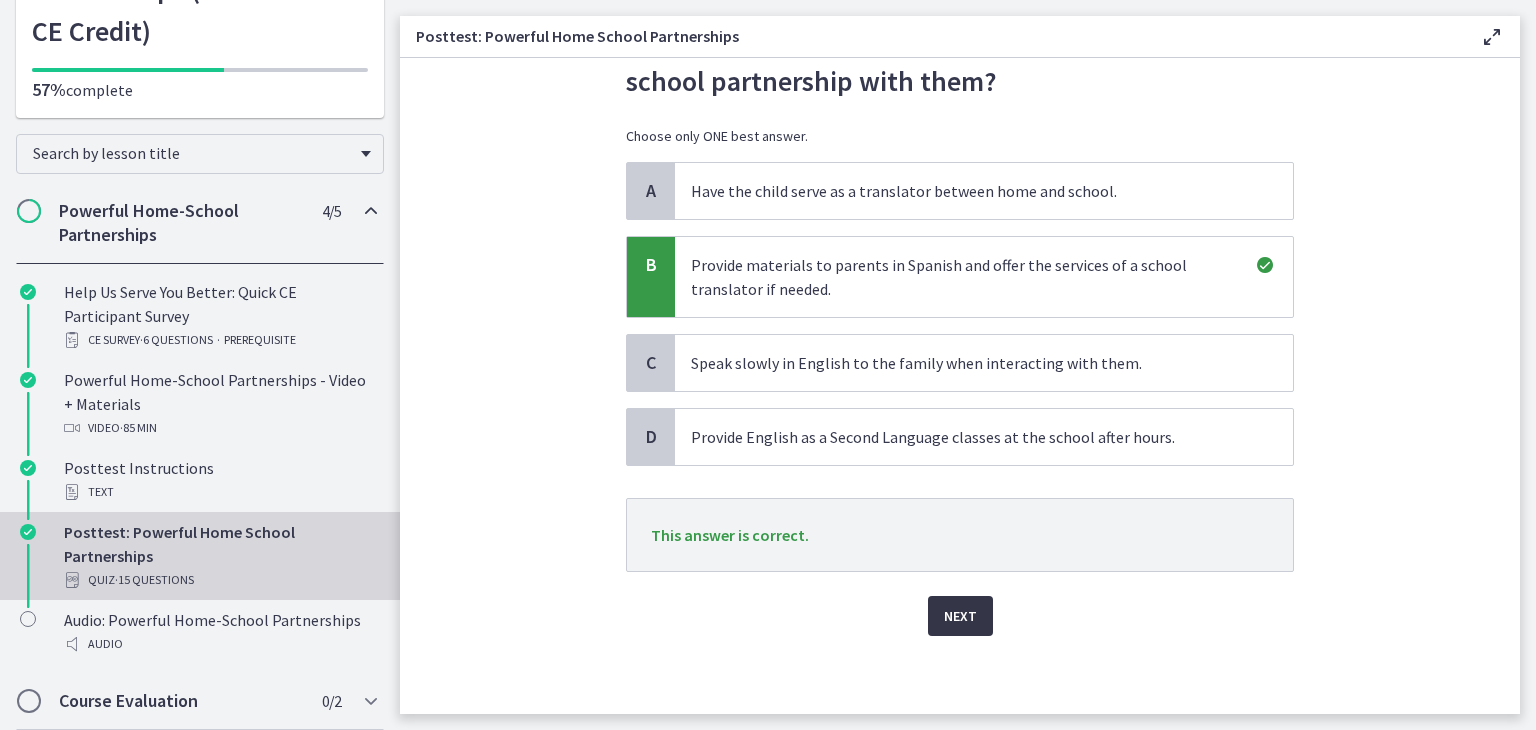 click on "Next" at bounding box center [960, 616] 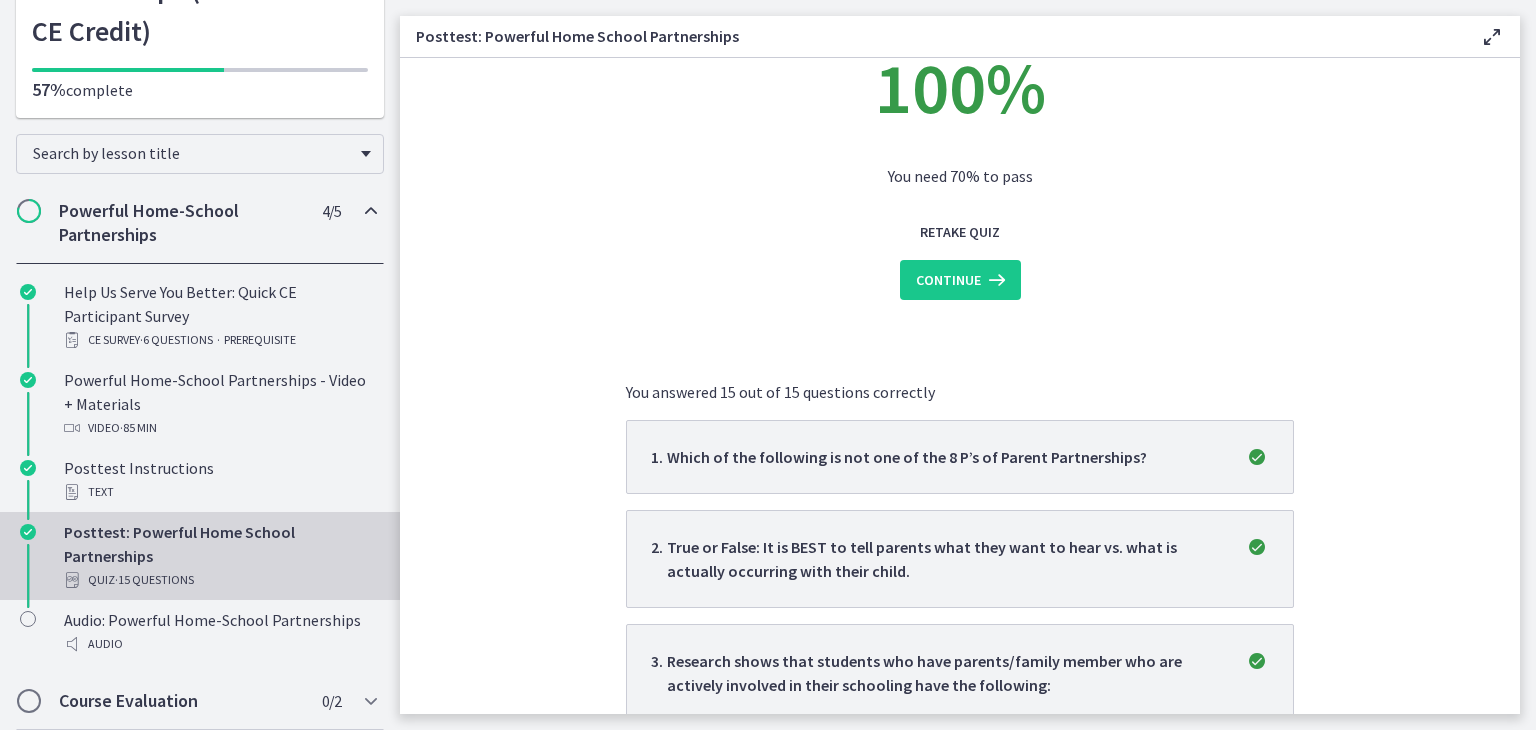 scroll, scrollTop: 0, scrollLeft: 0, axis: both 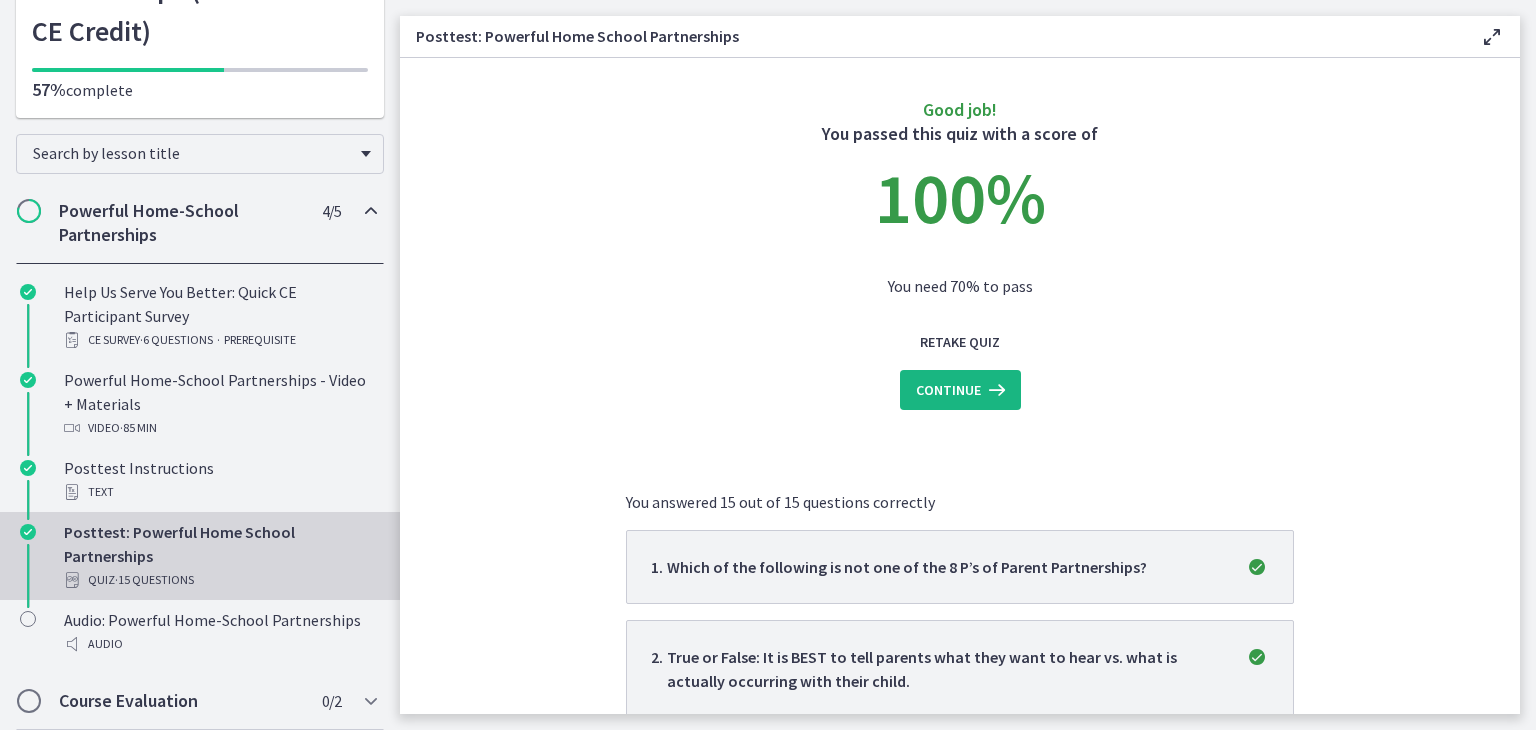 click on "Continue" at bounding box center [948, 390] 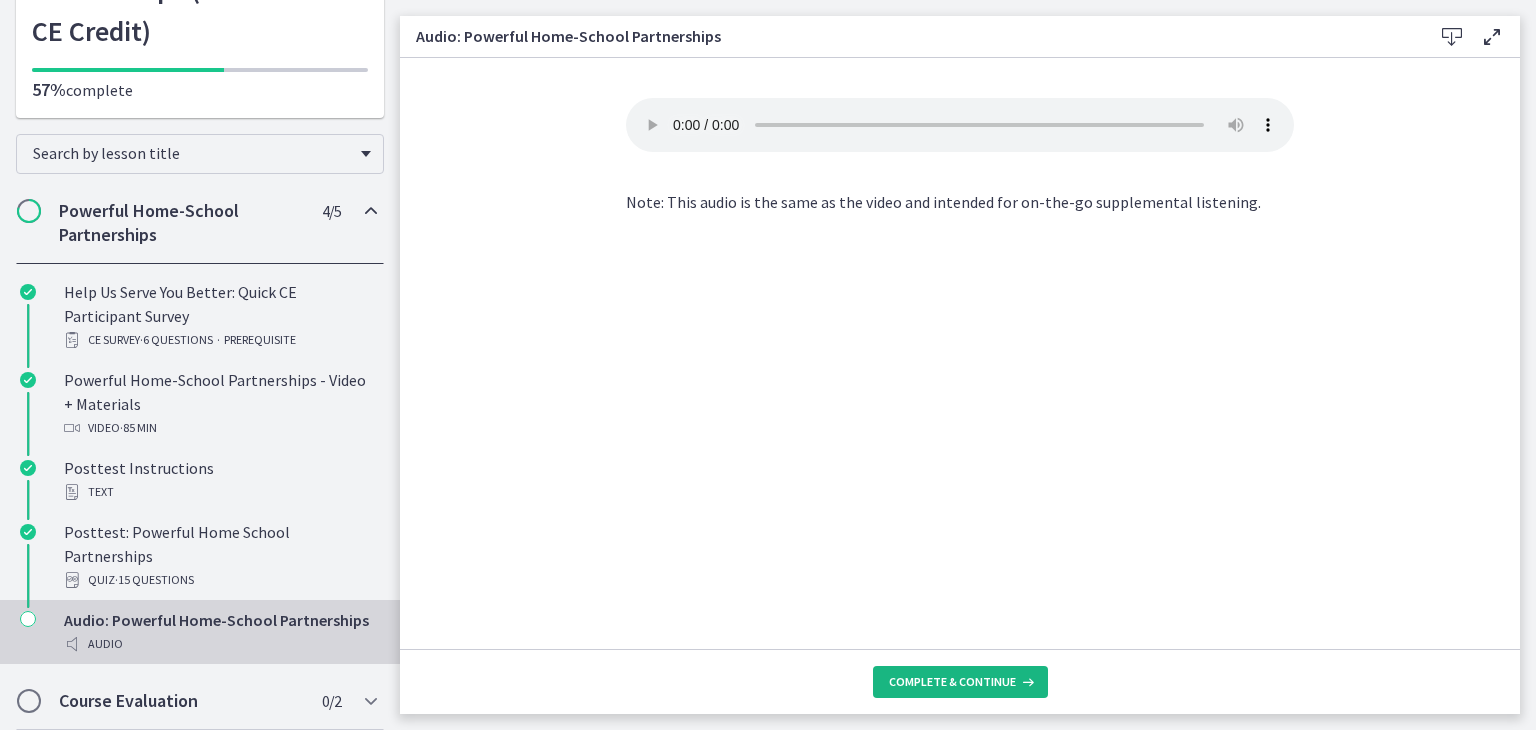 click on "Complete & continue" at bounding box center (952, 682) 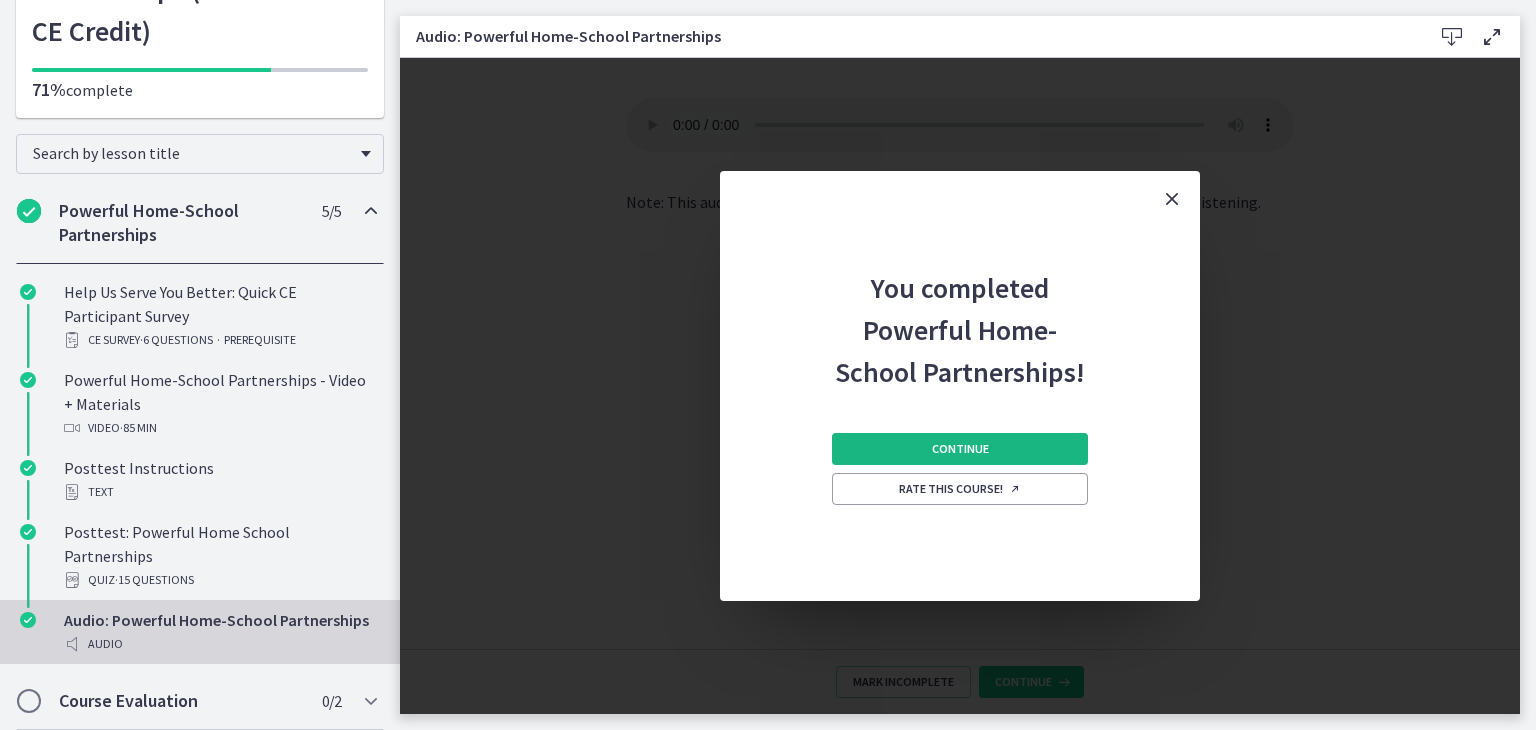 click on "Continue" at bounding box center [960, 449] 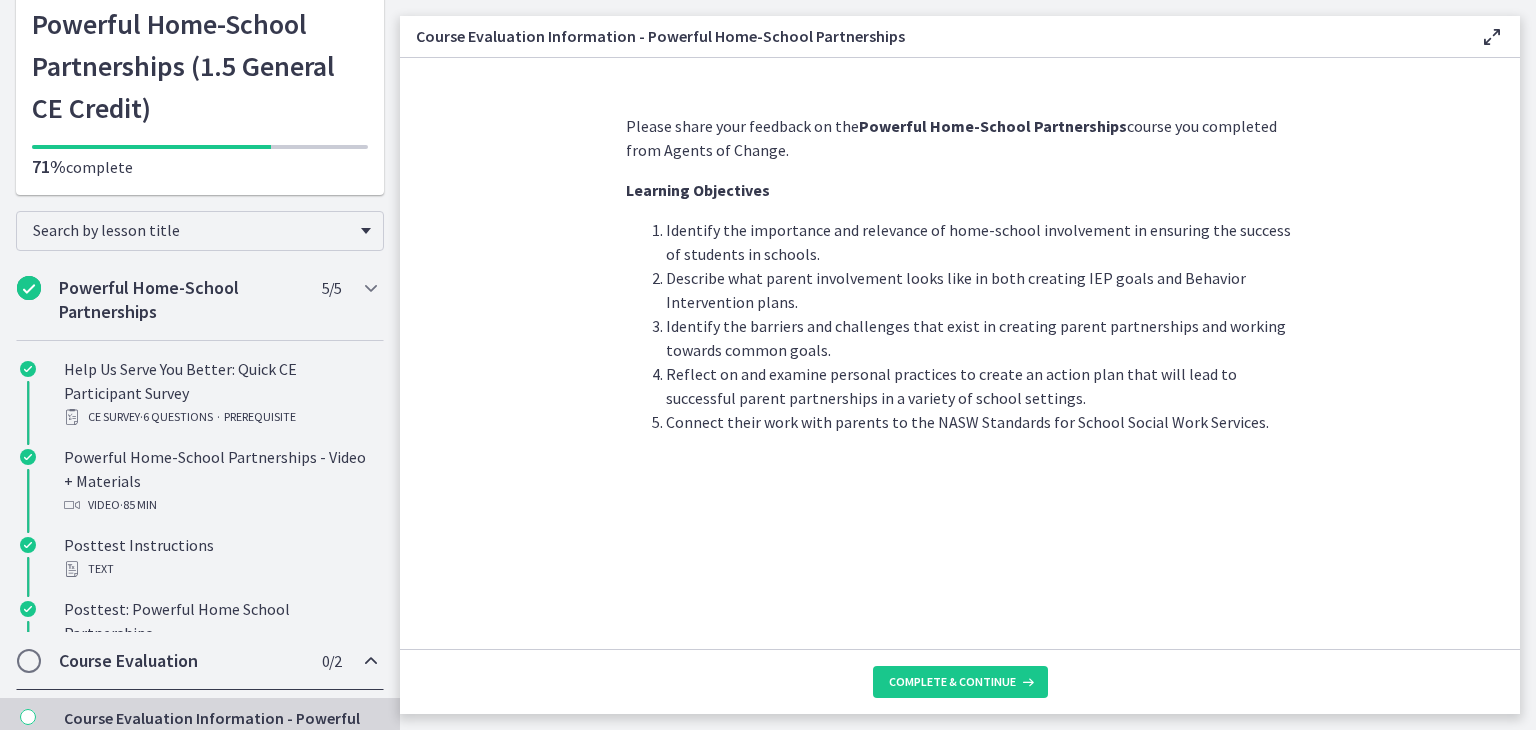 scroll, scrollTop: 0, scrollLeft: 0, axis: both 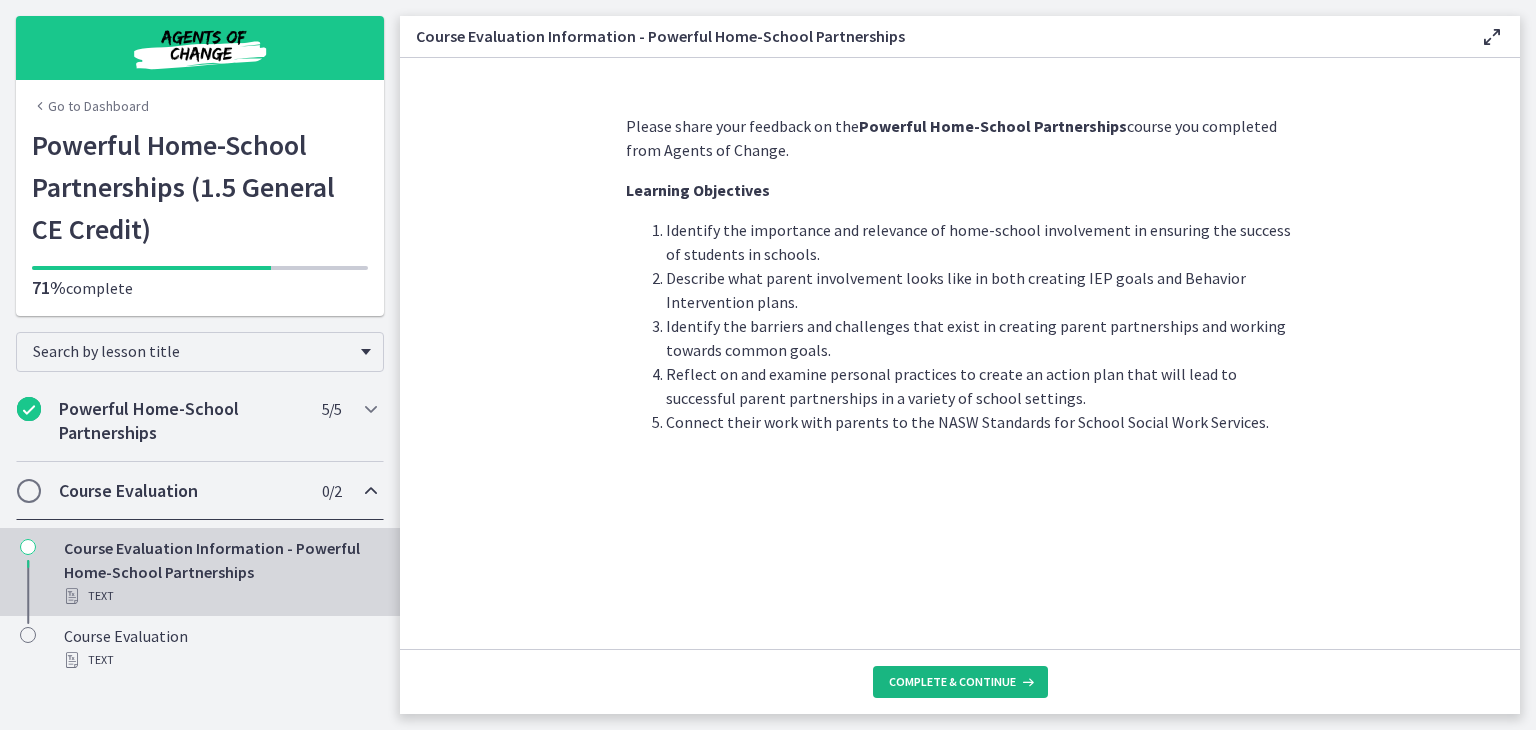 click on "Complete & continue" at bounding box center [952, 682] 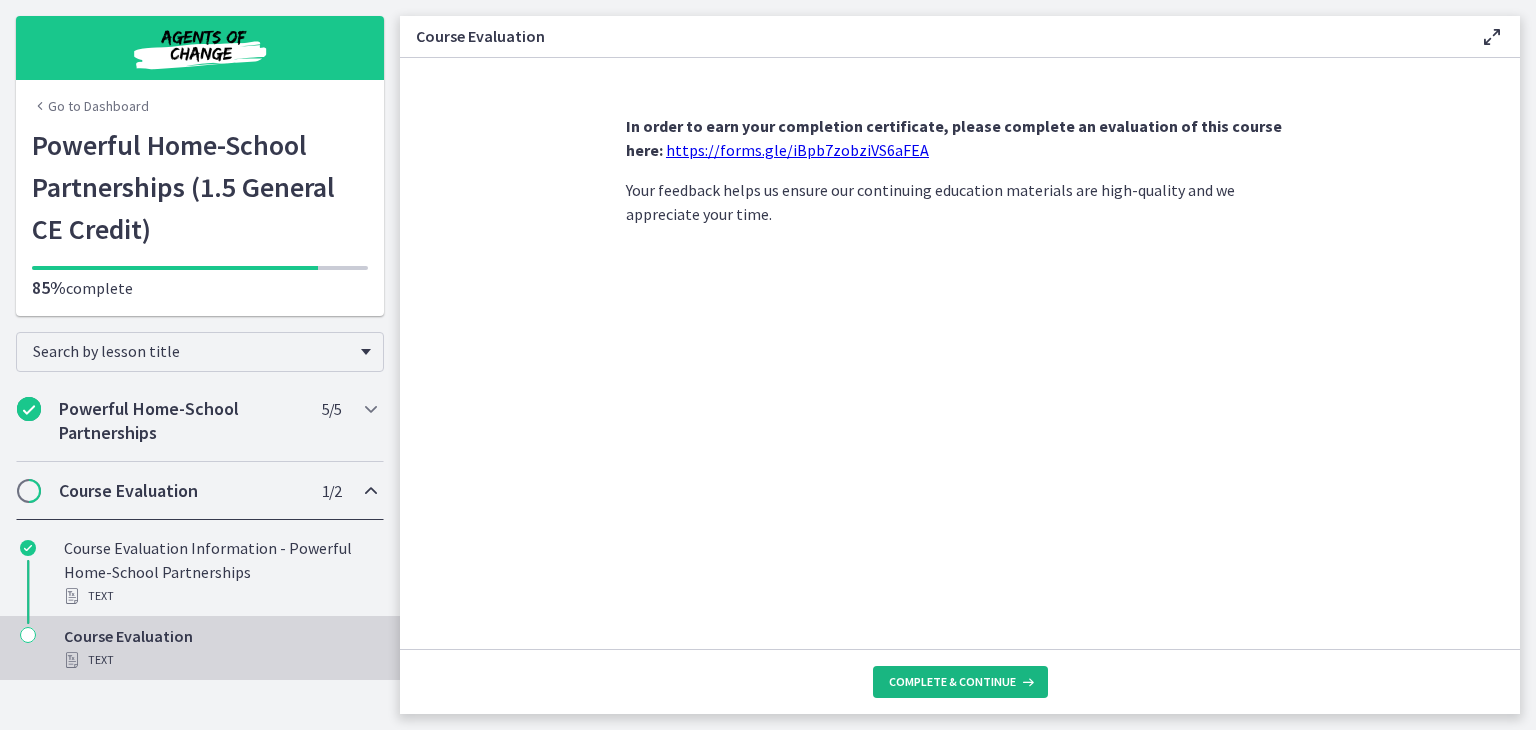 click on "Complete & continue" at bounding box center [952, 682] 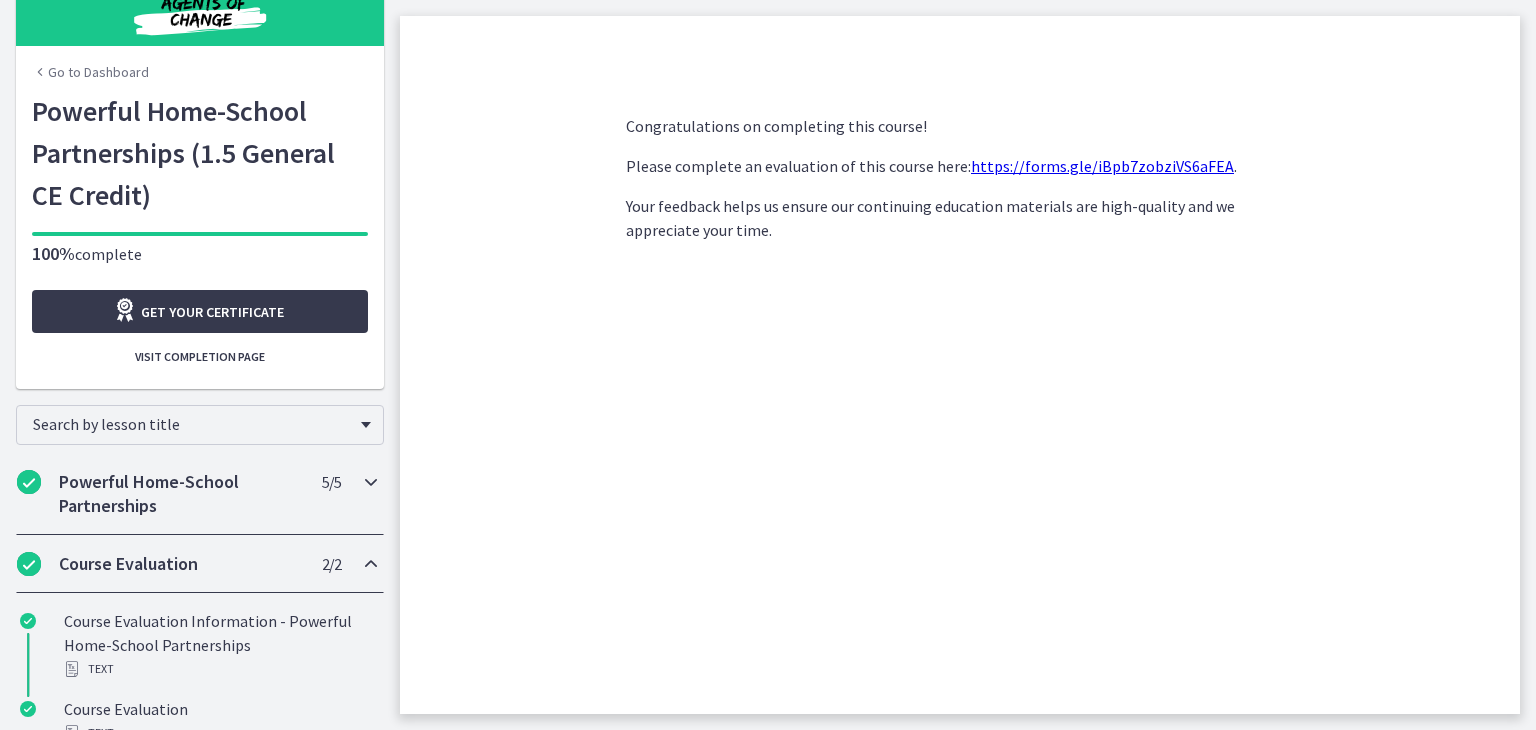 scroll, scrollTop: 66, scrollLeft: 0, axis: vertical 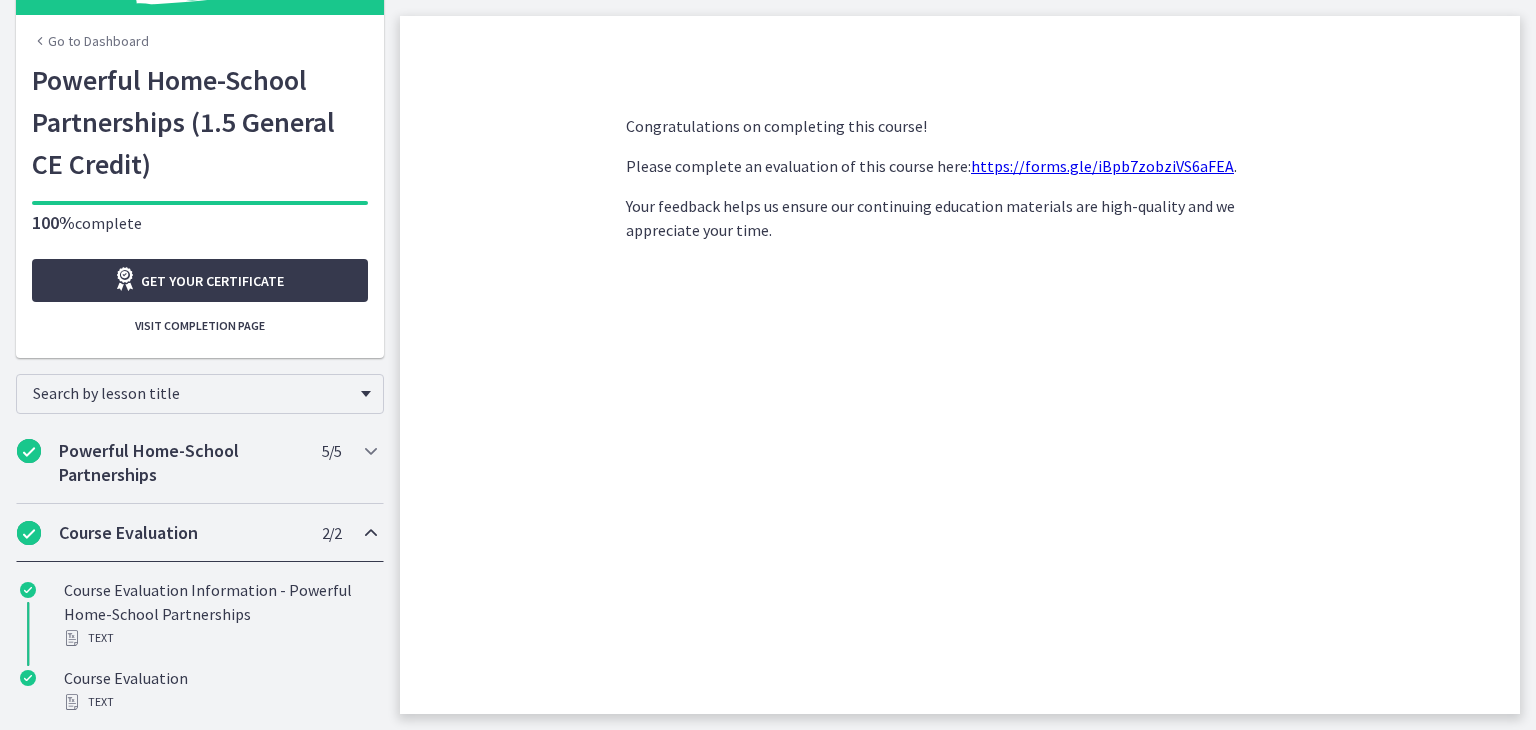 click on "https://forms.gle/iBpb7zobziVS6aFEA" at bounding box center [1102, 166] 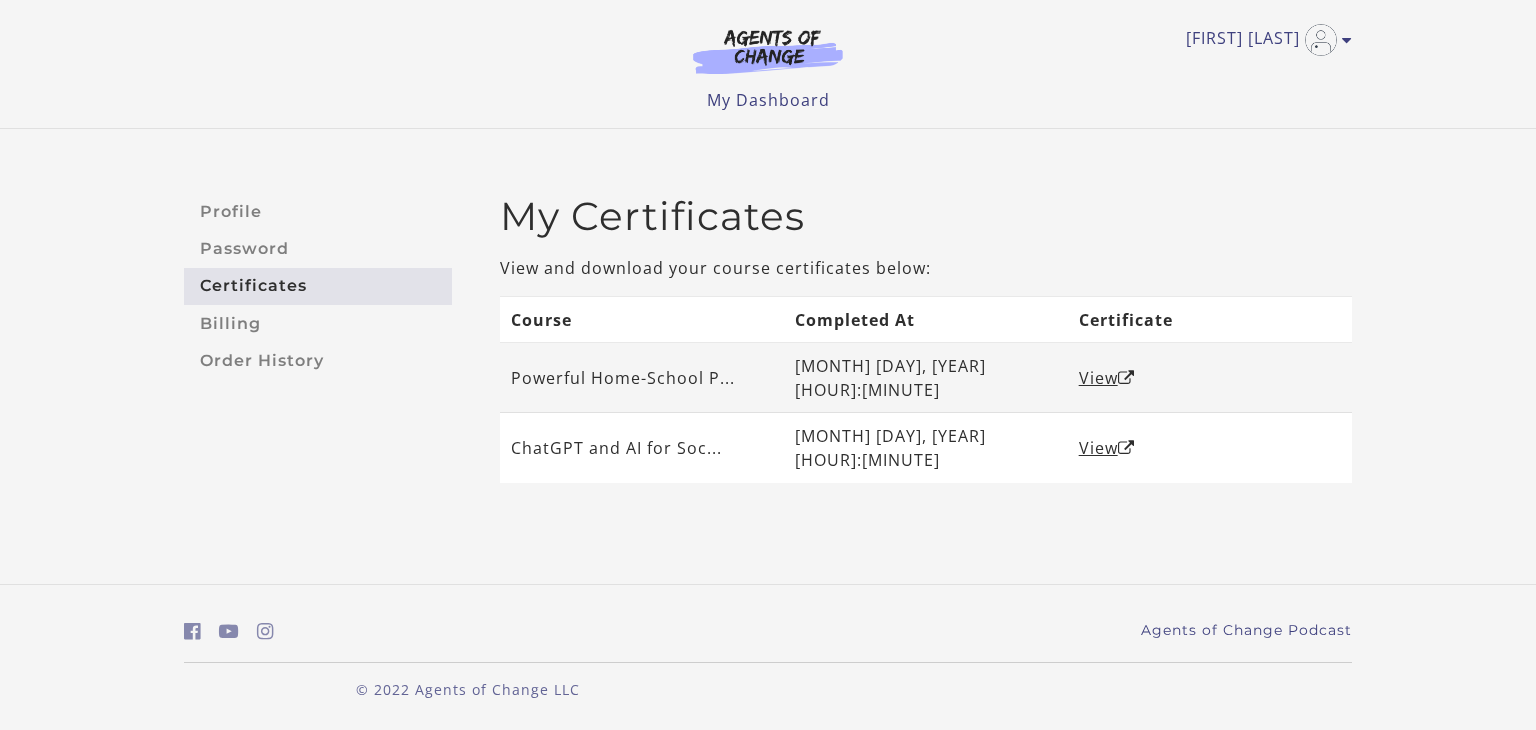scroll, scrollTop: 0, scrollLeft: 0, axis: both 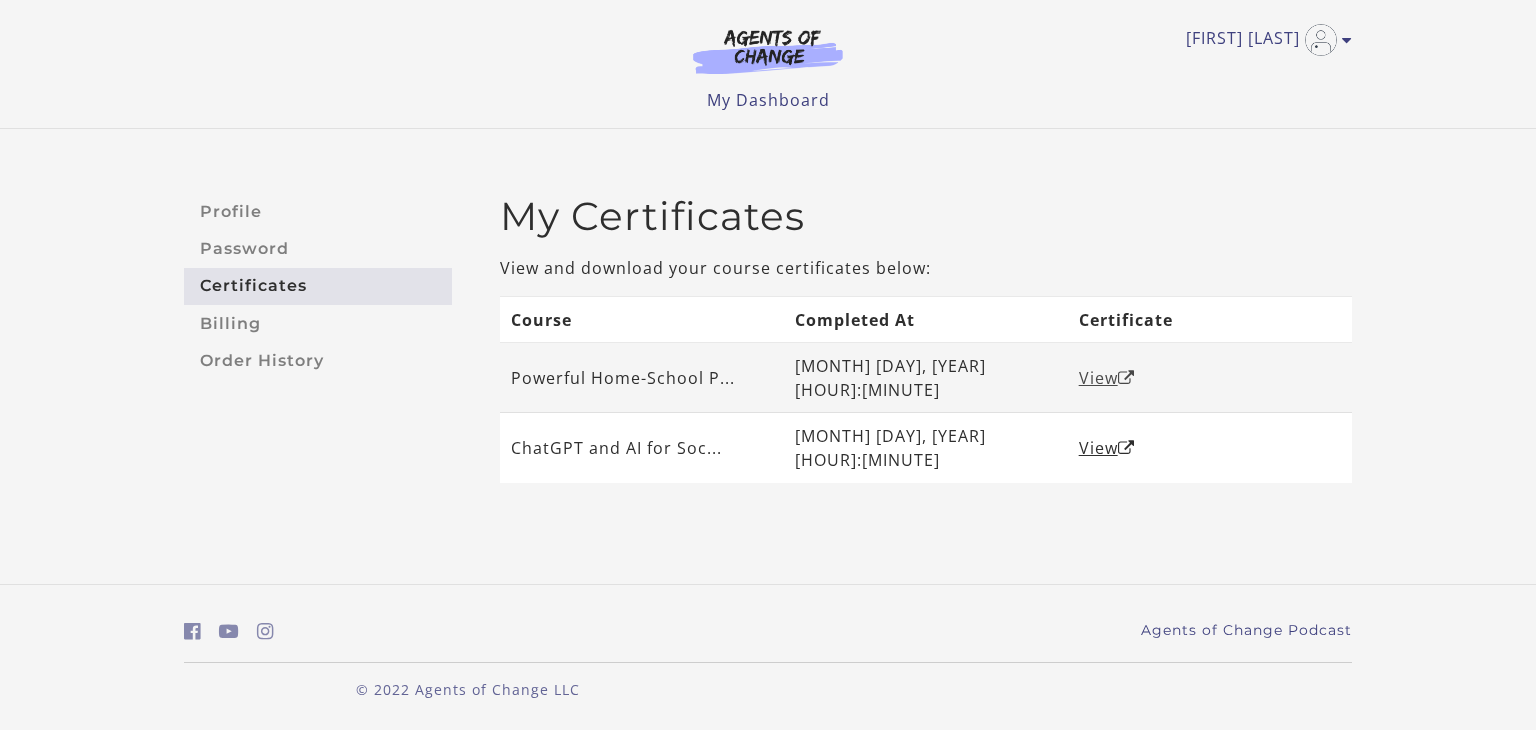 click on "View" at bounding box center (1107, 378) 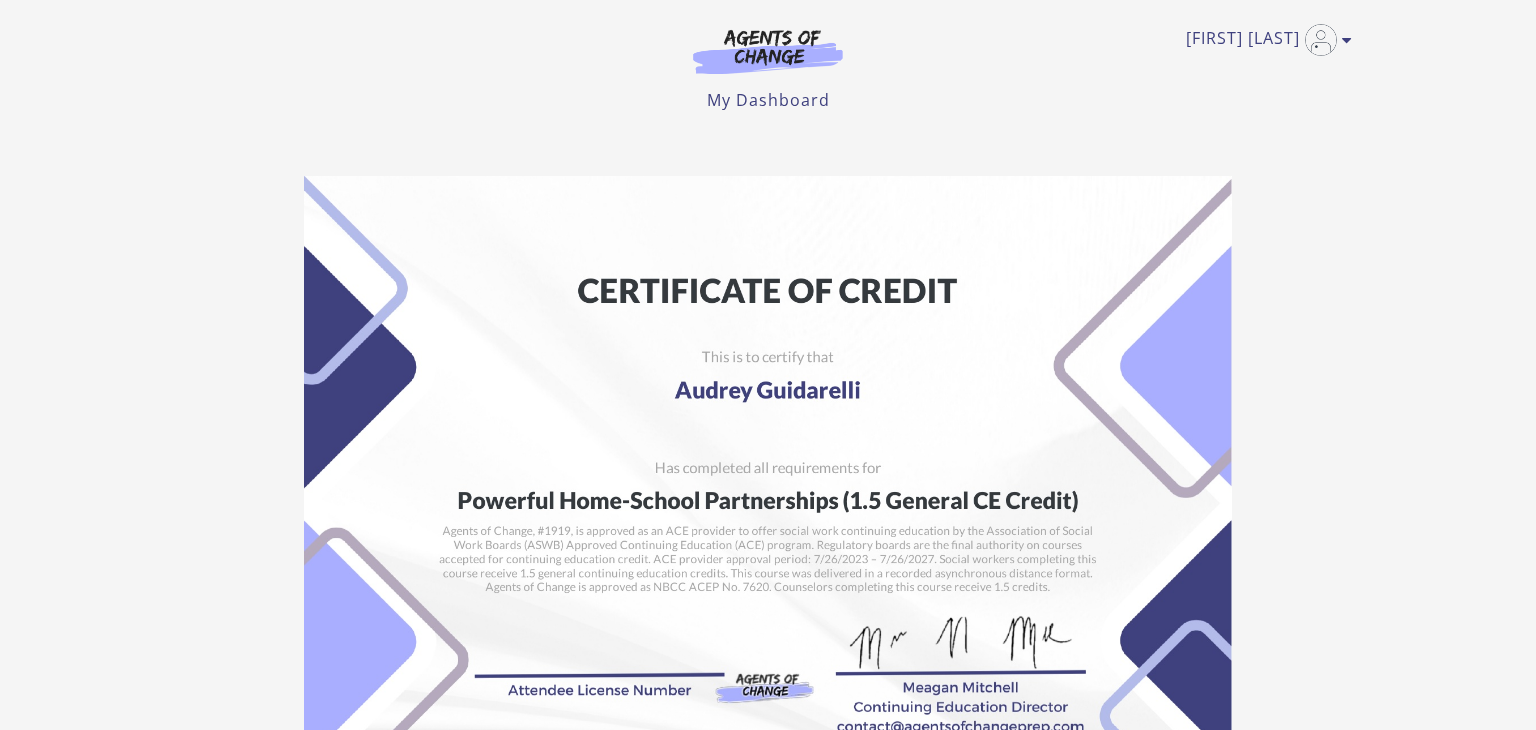 scroll, scrollTop: 0, scrollLeft: 0, axis: both 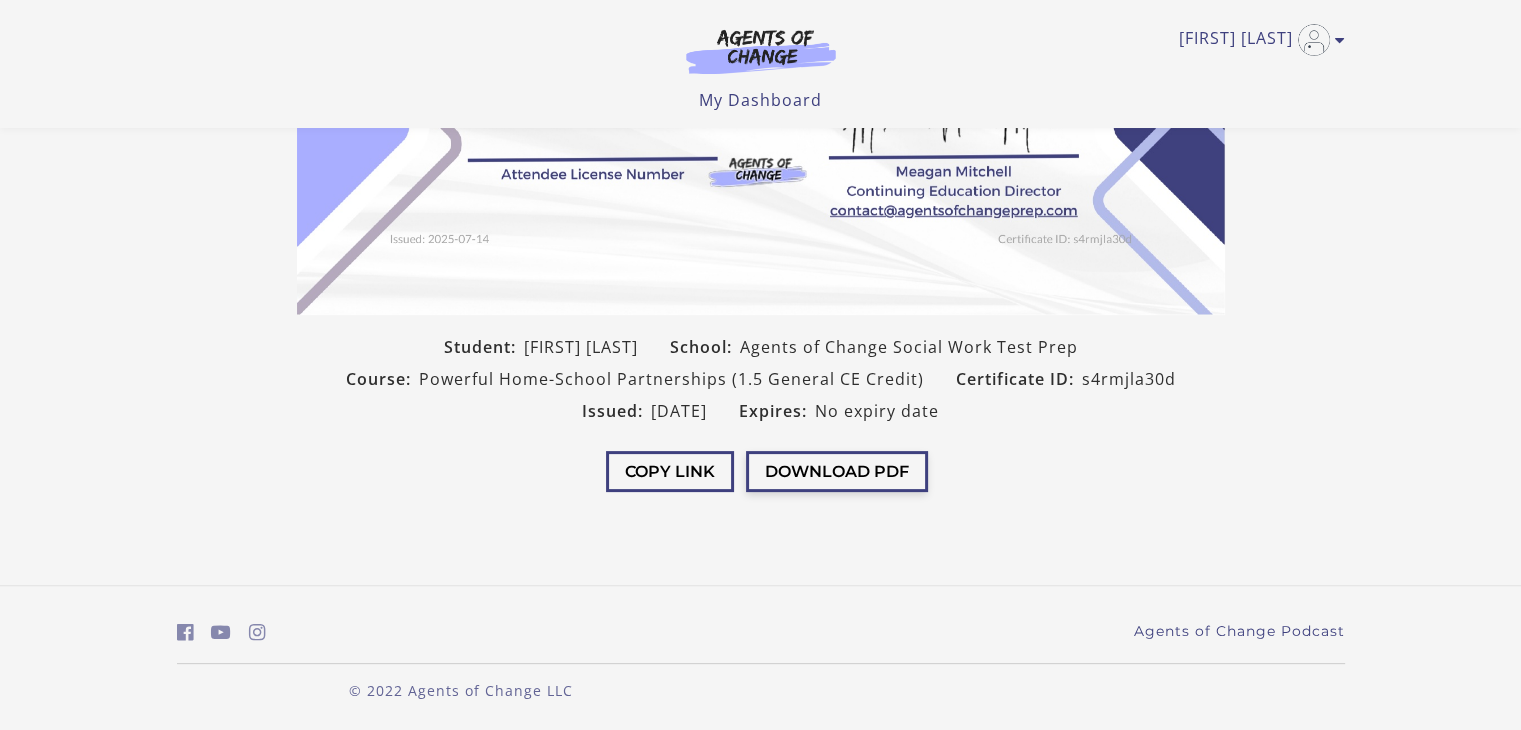 click on "Download PDF" at bounding box center [837, 471] 